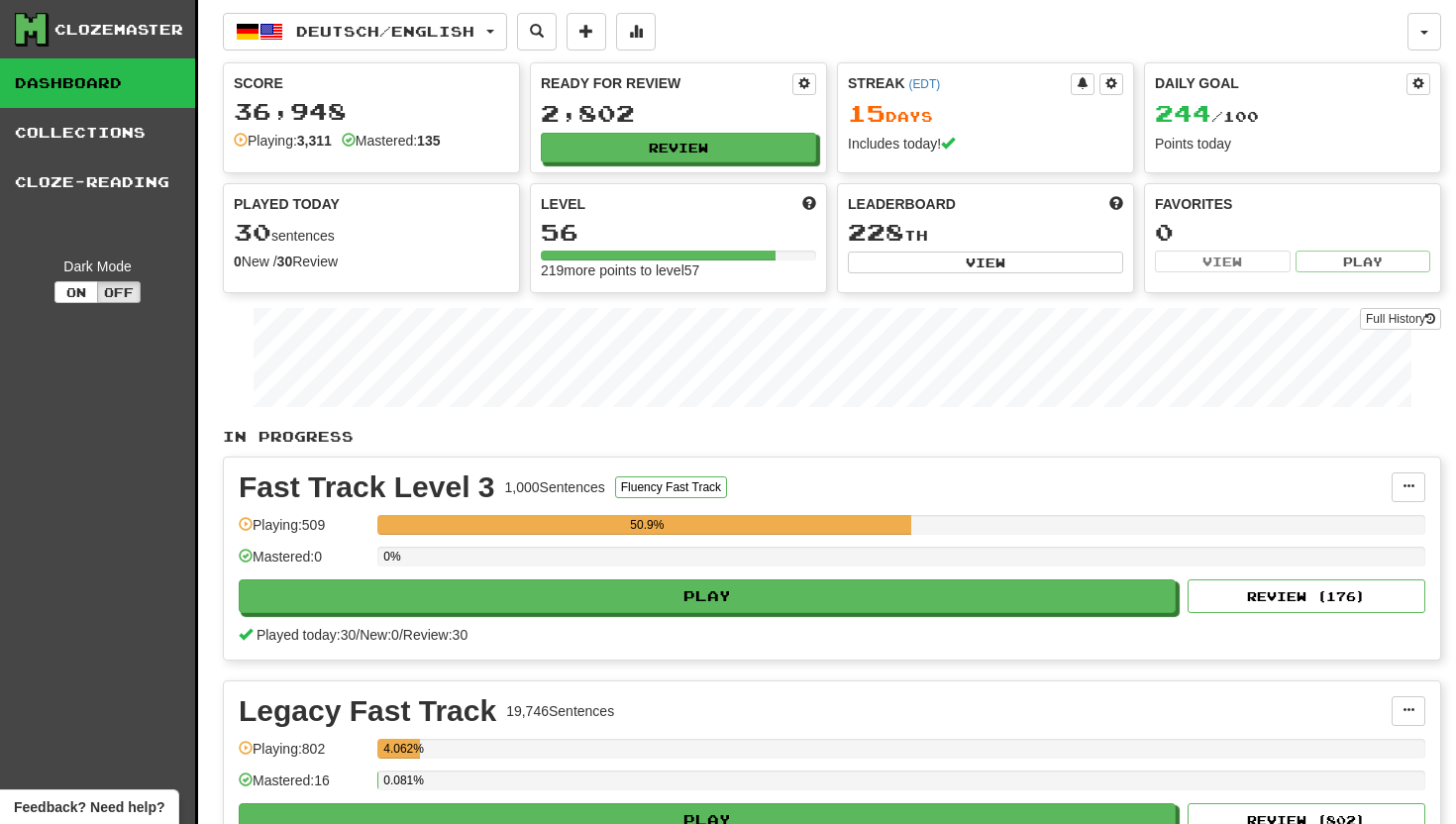 scroll, scrollTop: 82, scrollLeft: 0, axis: vertical 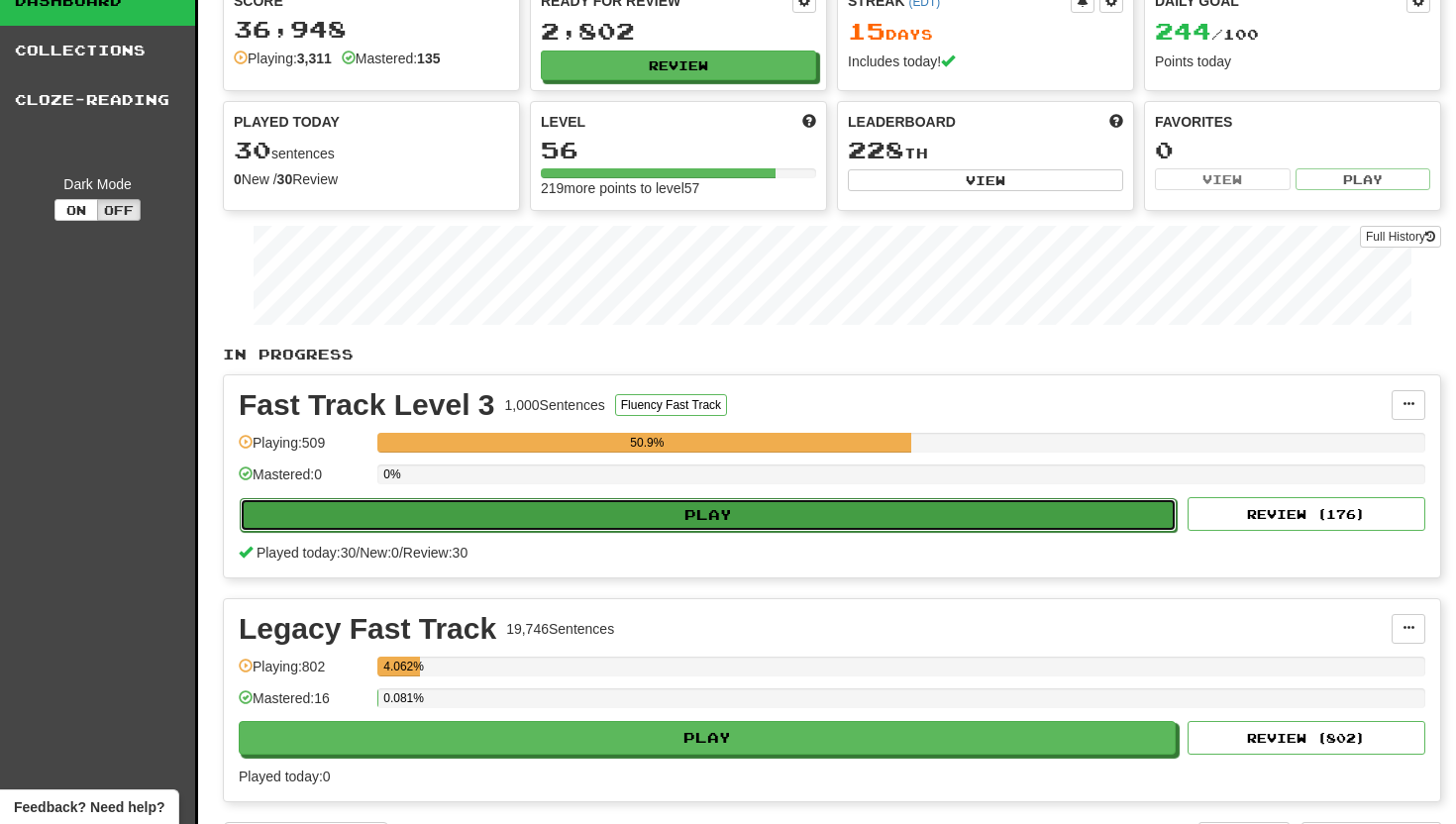 click on "Play" at bounding box center (708, 515) 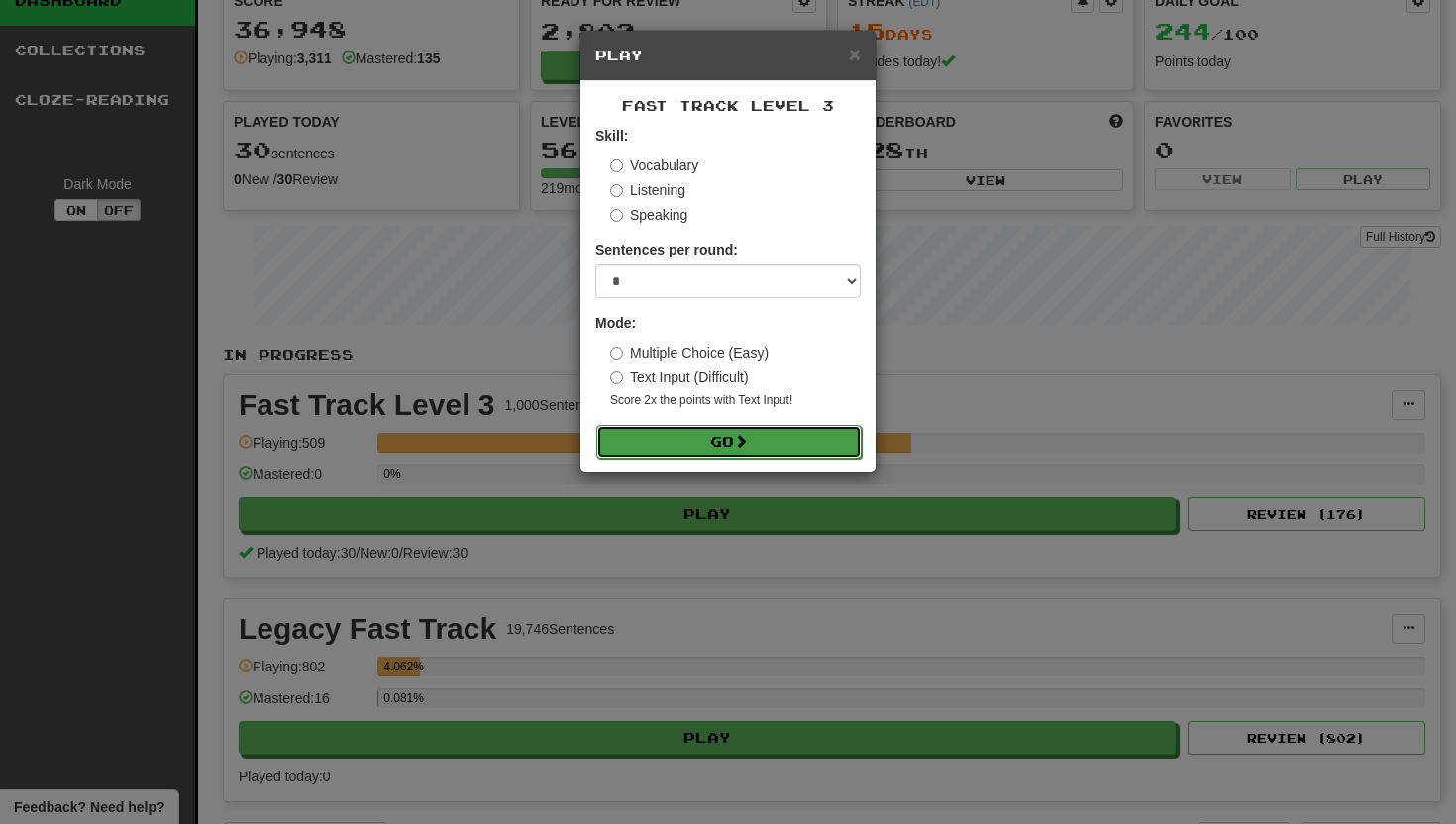 click on "Go" at bounding box center (729, 442) 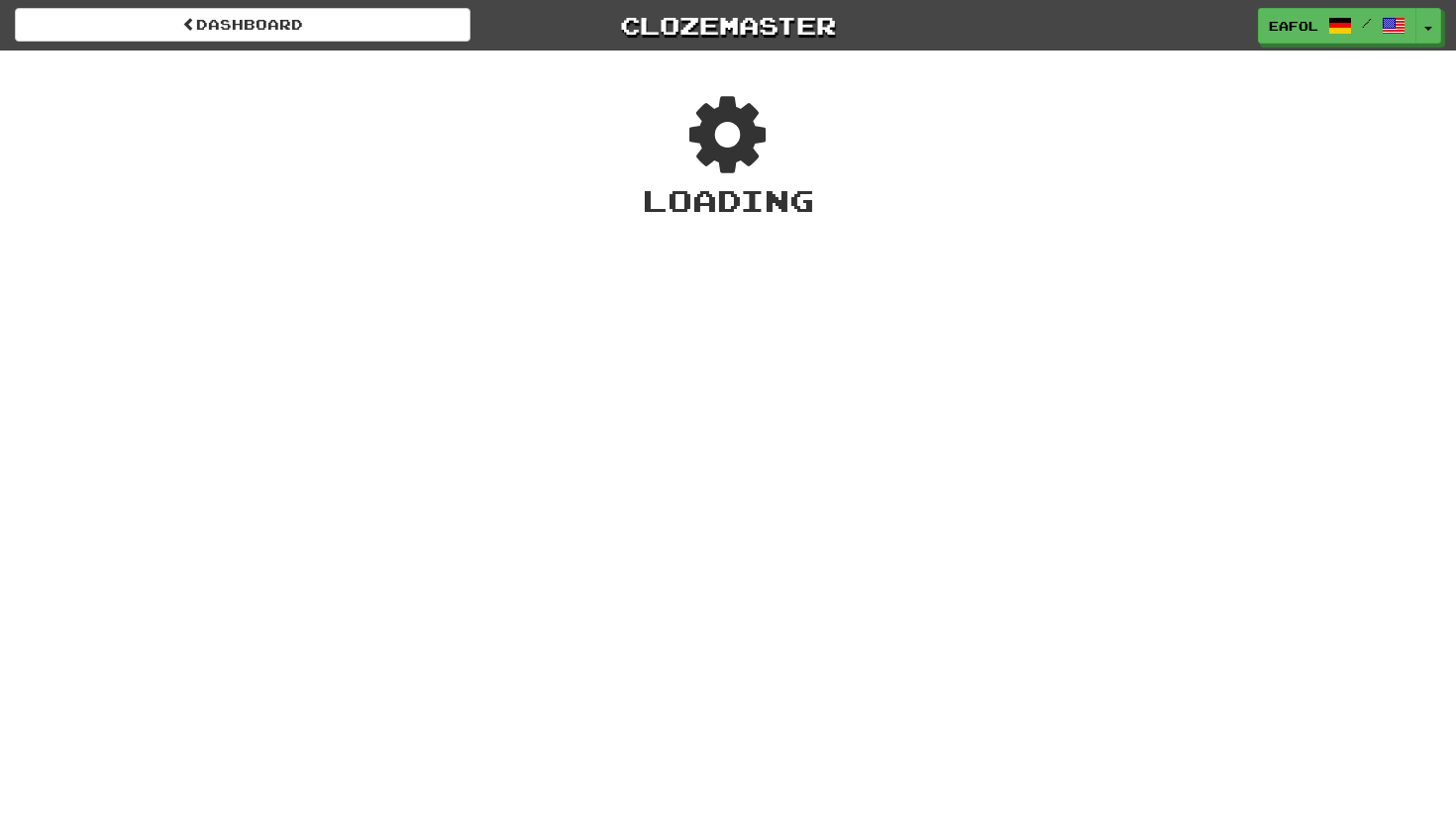 scroll, scrollTop: 0, scrollLeft: 0, axis: both 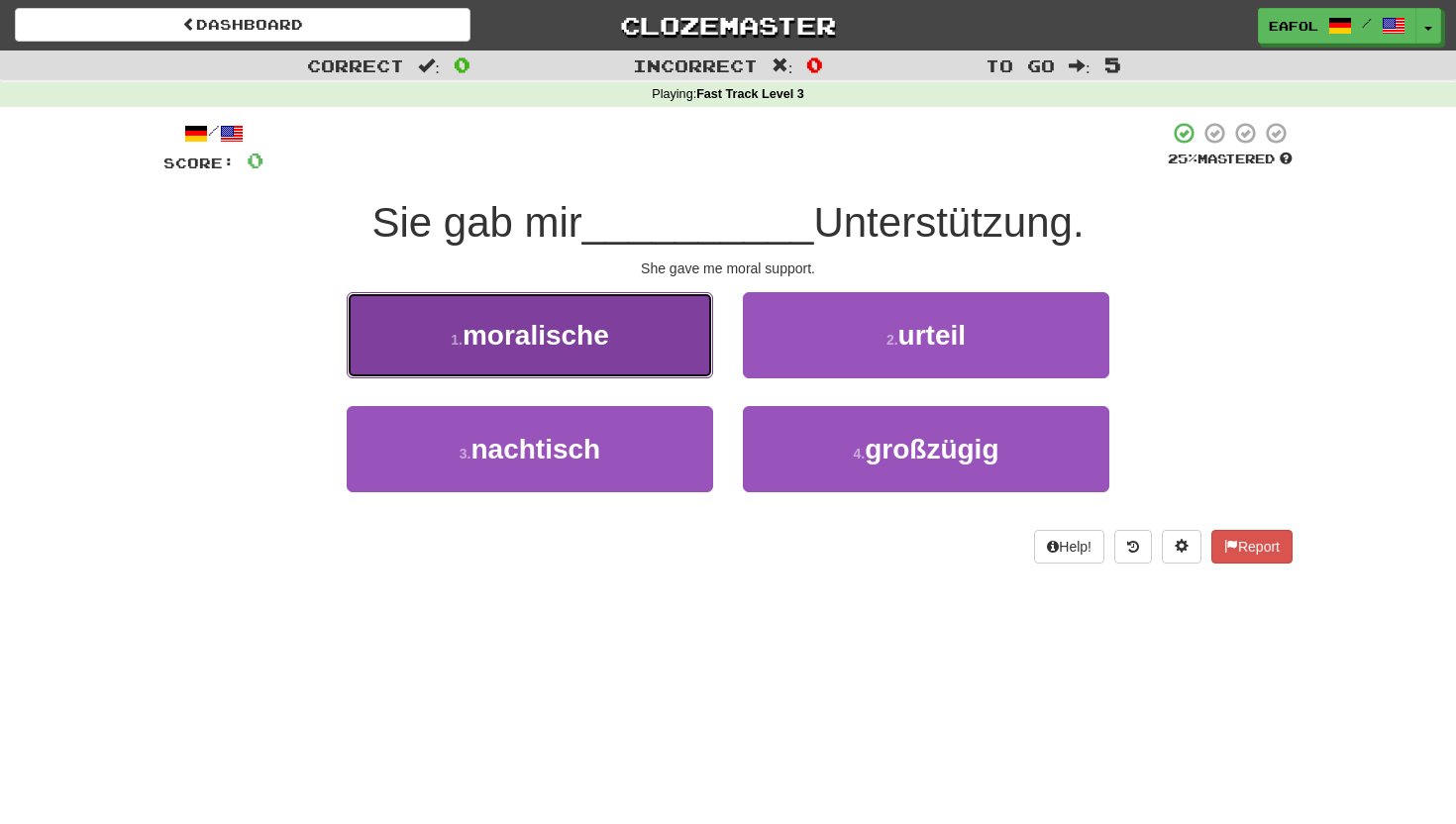 click on "moralische" at bounding box center [536, 335] 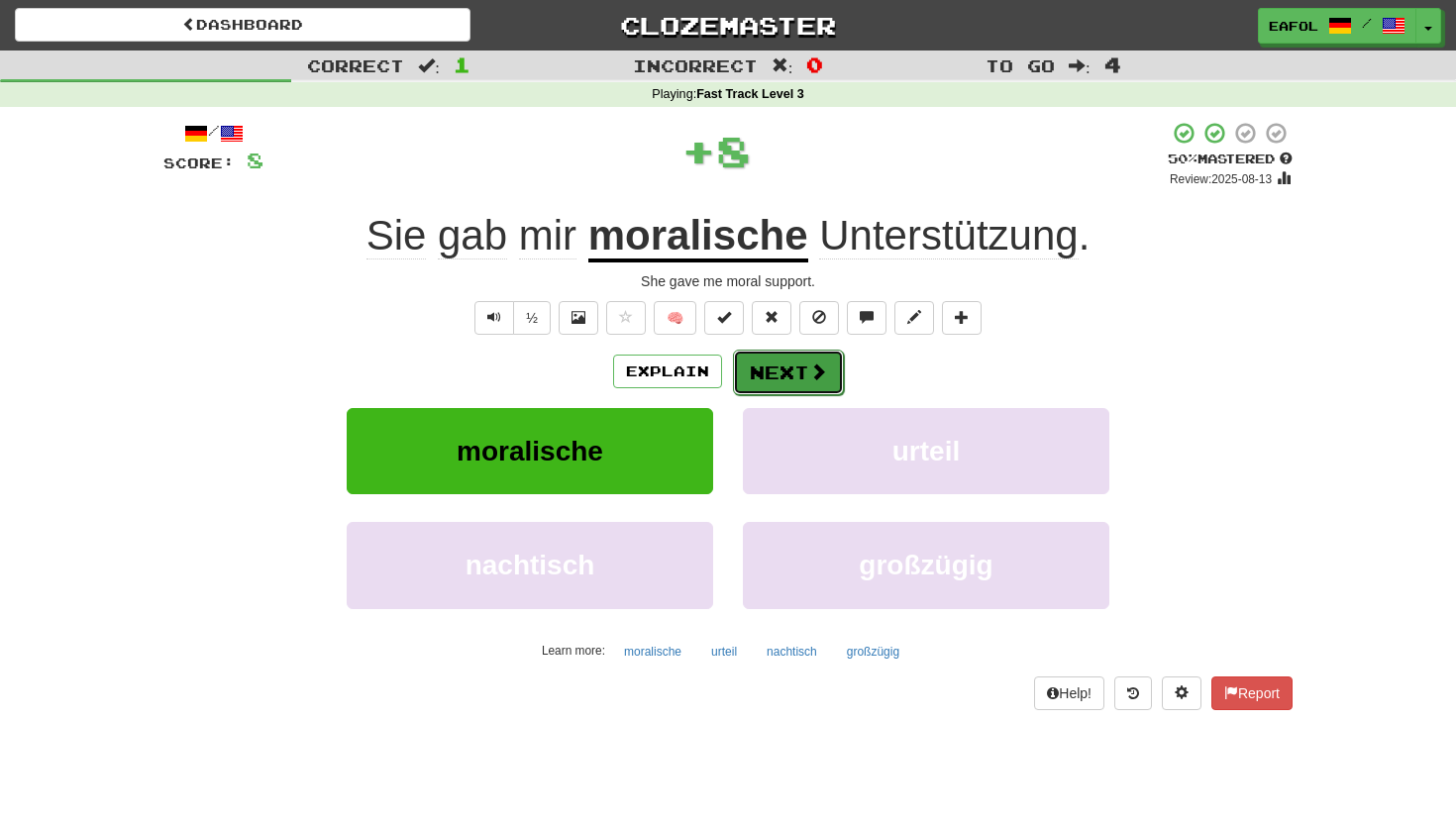 click on "Next" at bounding box center [788, 372] 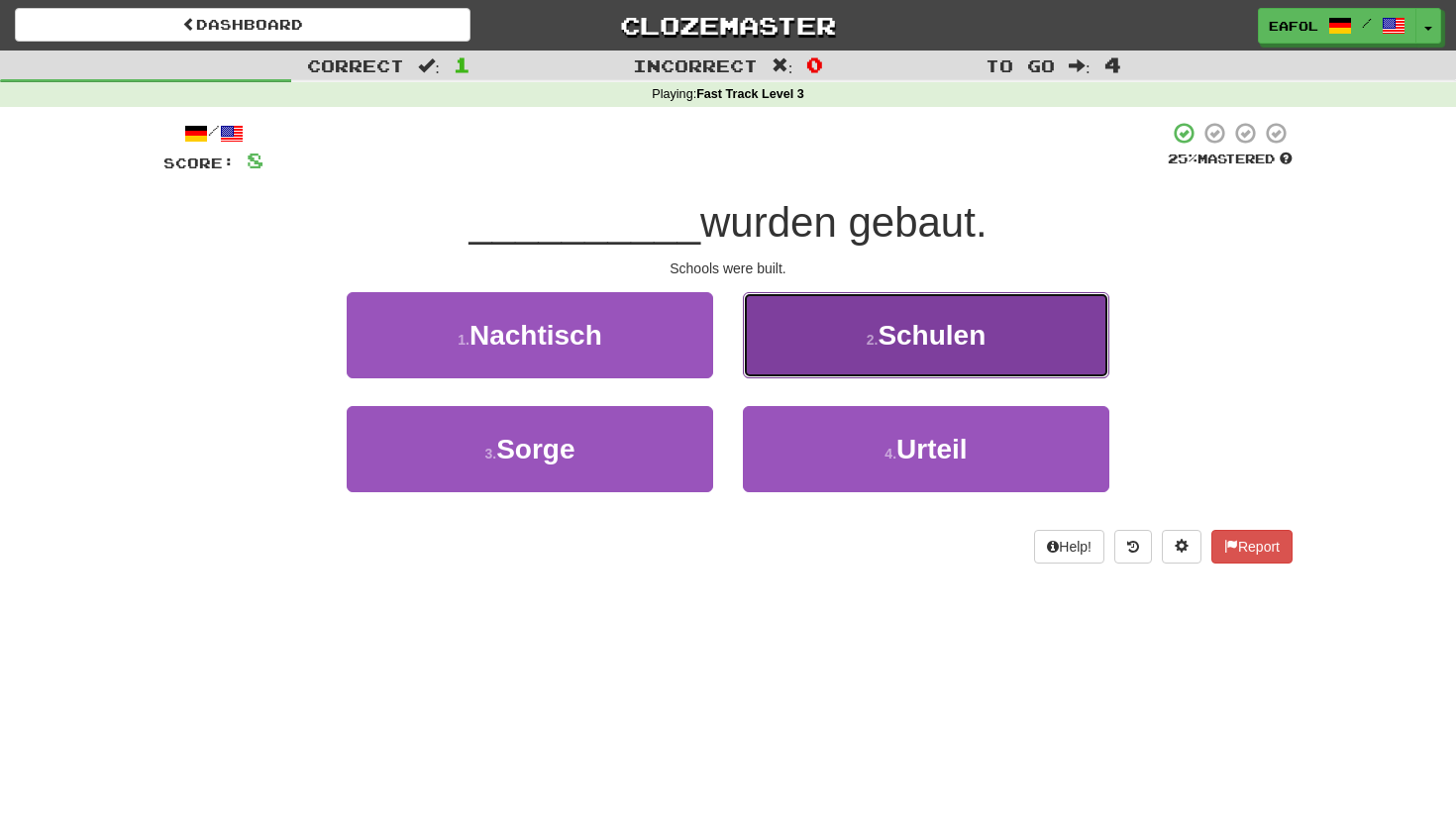 click on "2 .  Schulen" at bounding box center [926, 335] 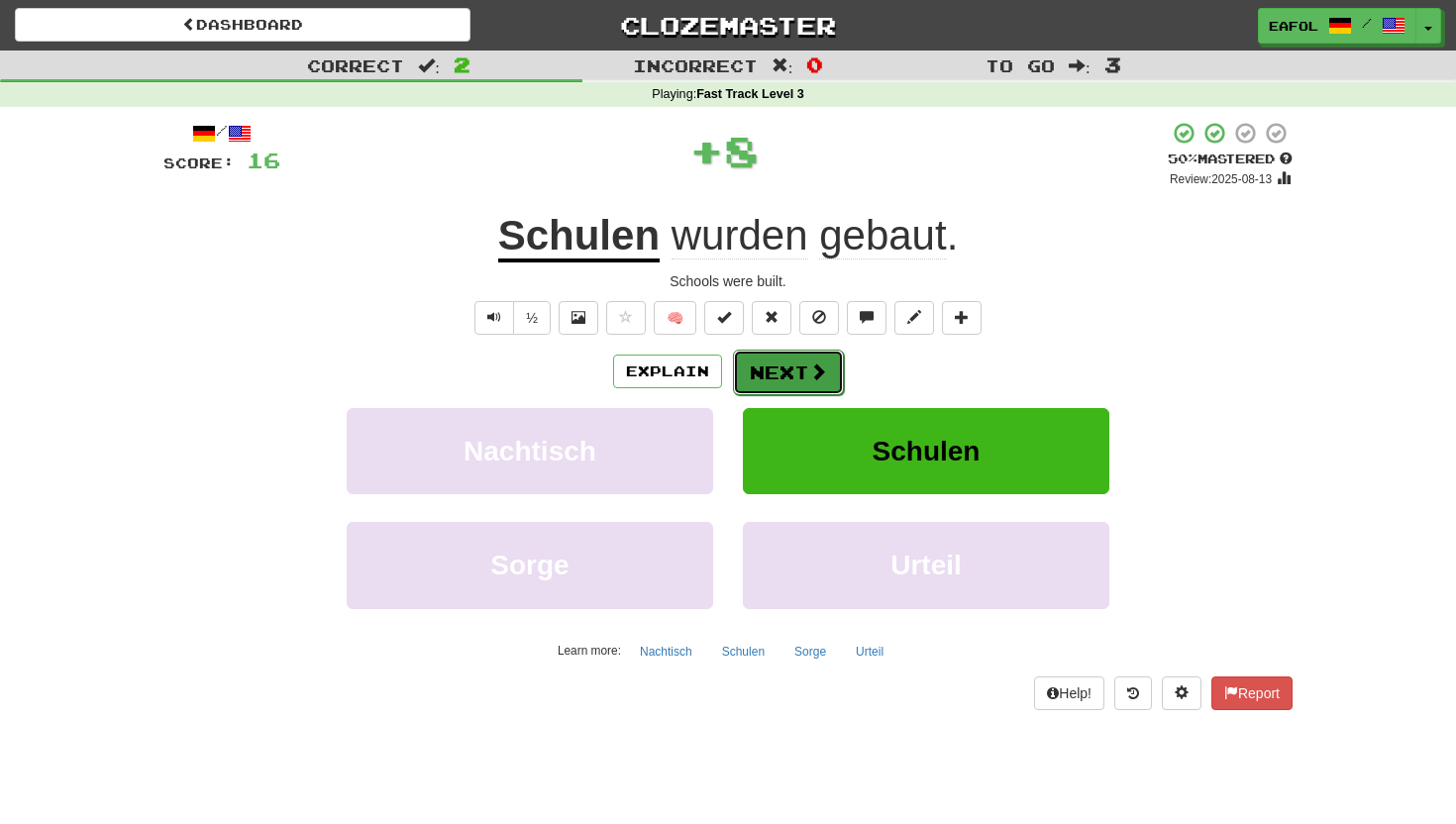 click on "Next" at bounding box center (788, 372) 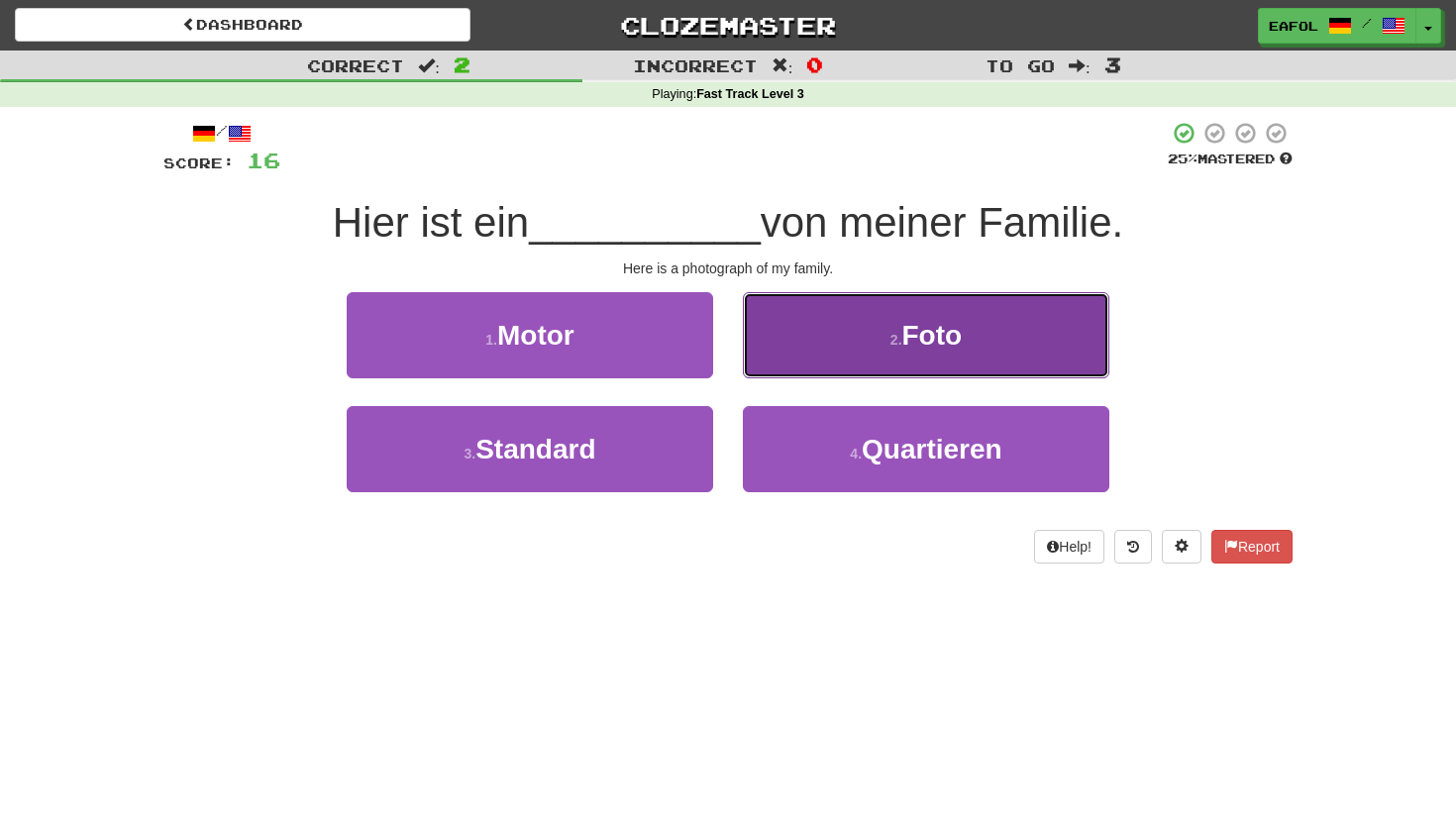 click on "2 .  Foto" at bounding box center (926, 335) 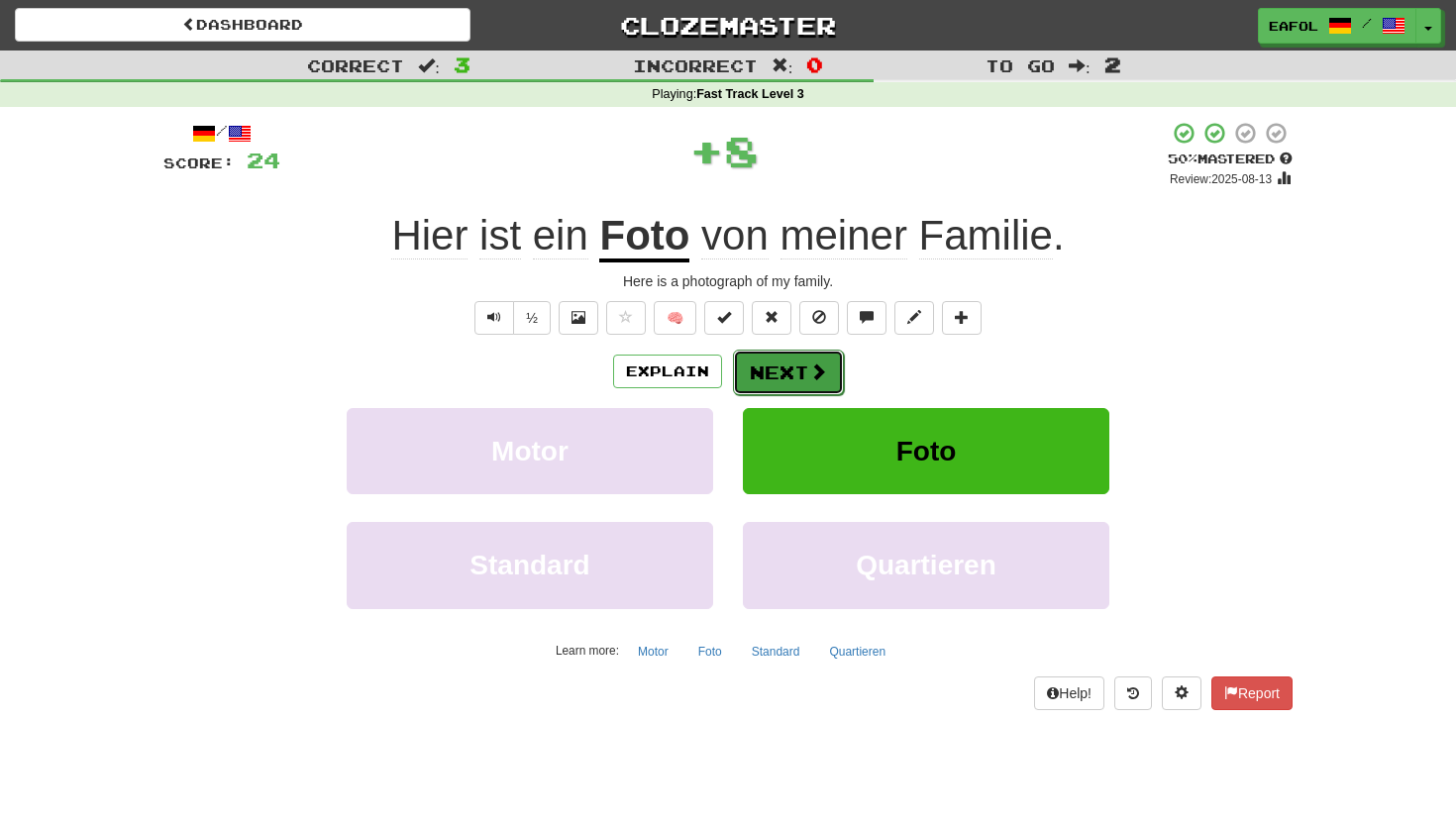 click on "Next" at bounding box center (788, 372) 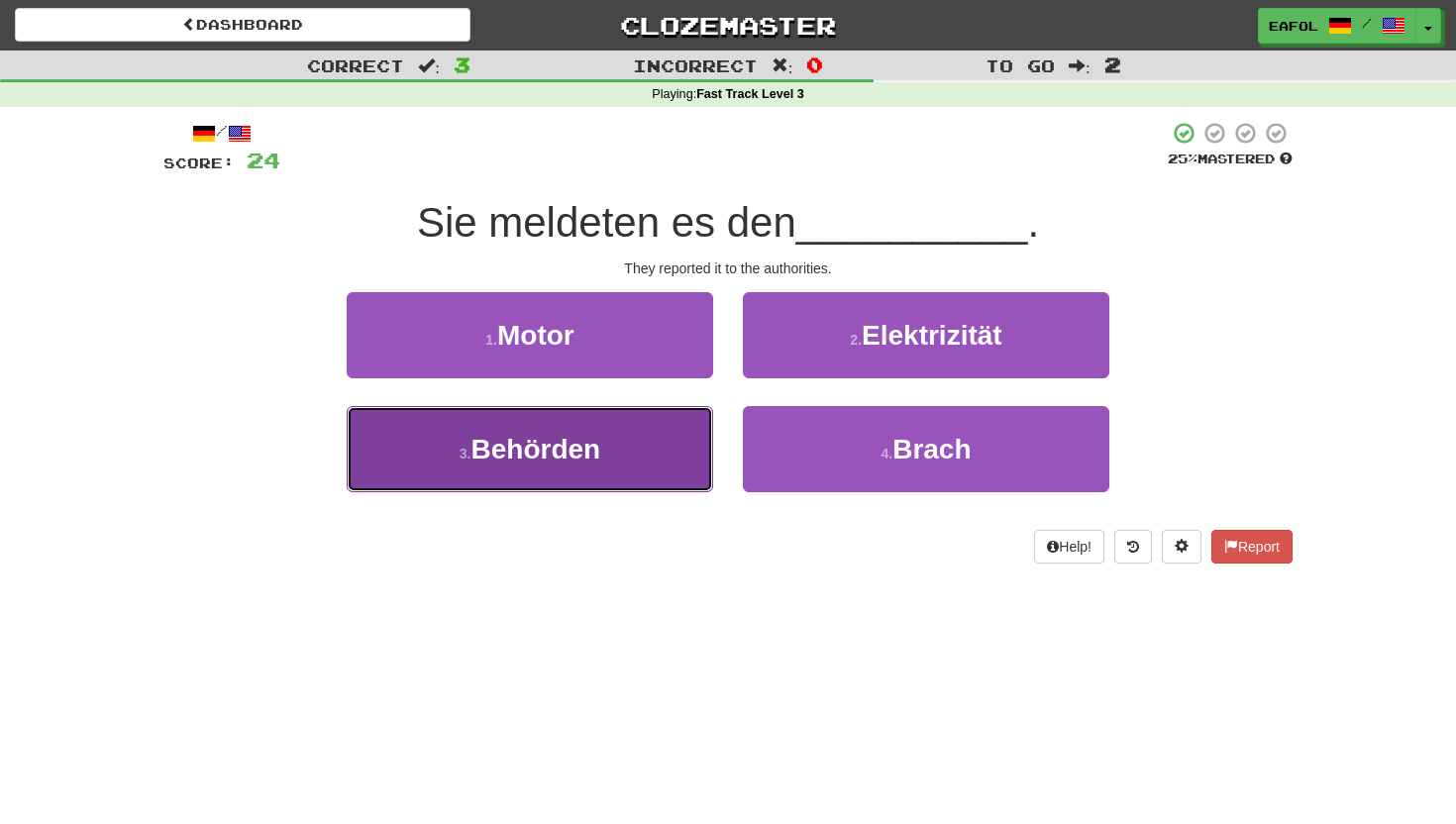 click on "3 .  Behörden" at bounding box center (530, 449) 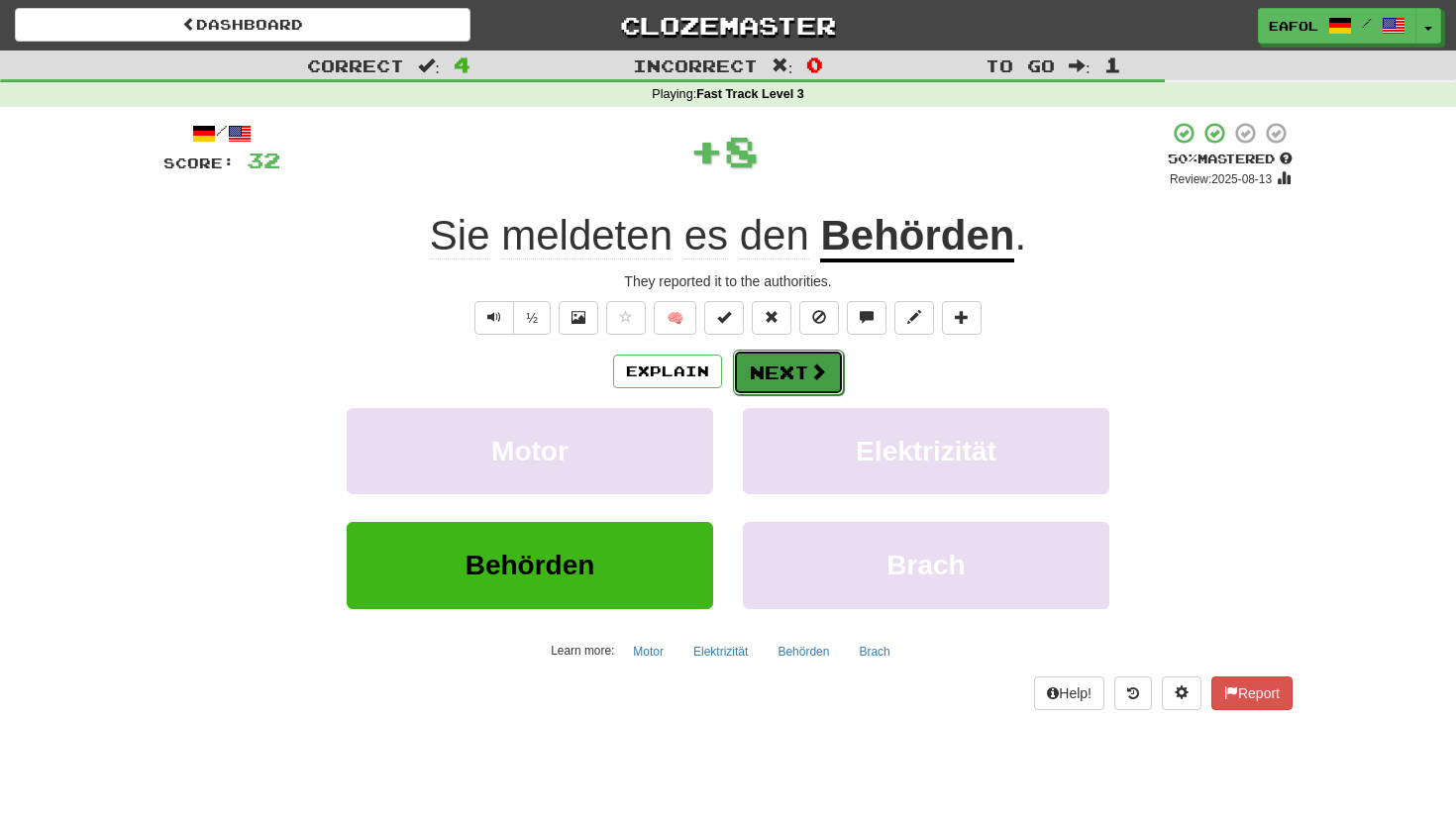 click on "Next" at bounding box center (788, 372) 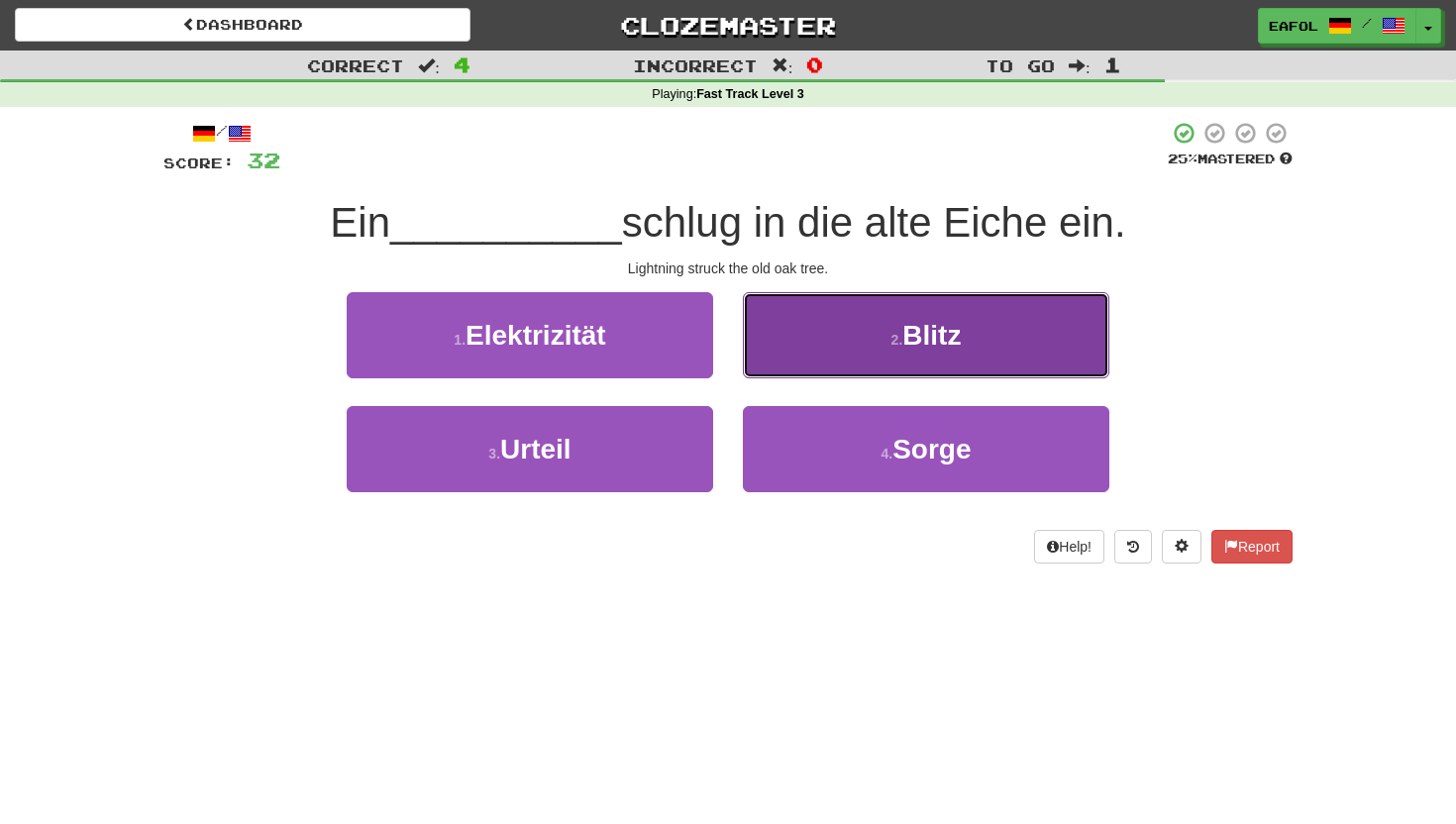 click on "2 .  Blitz" at bounding box center (926, 335) 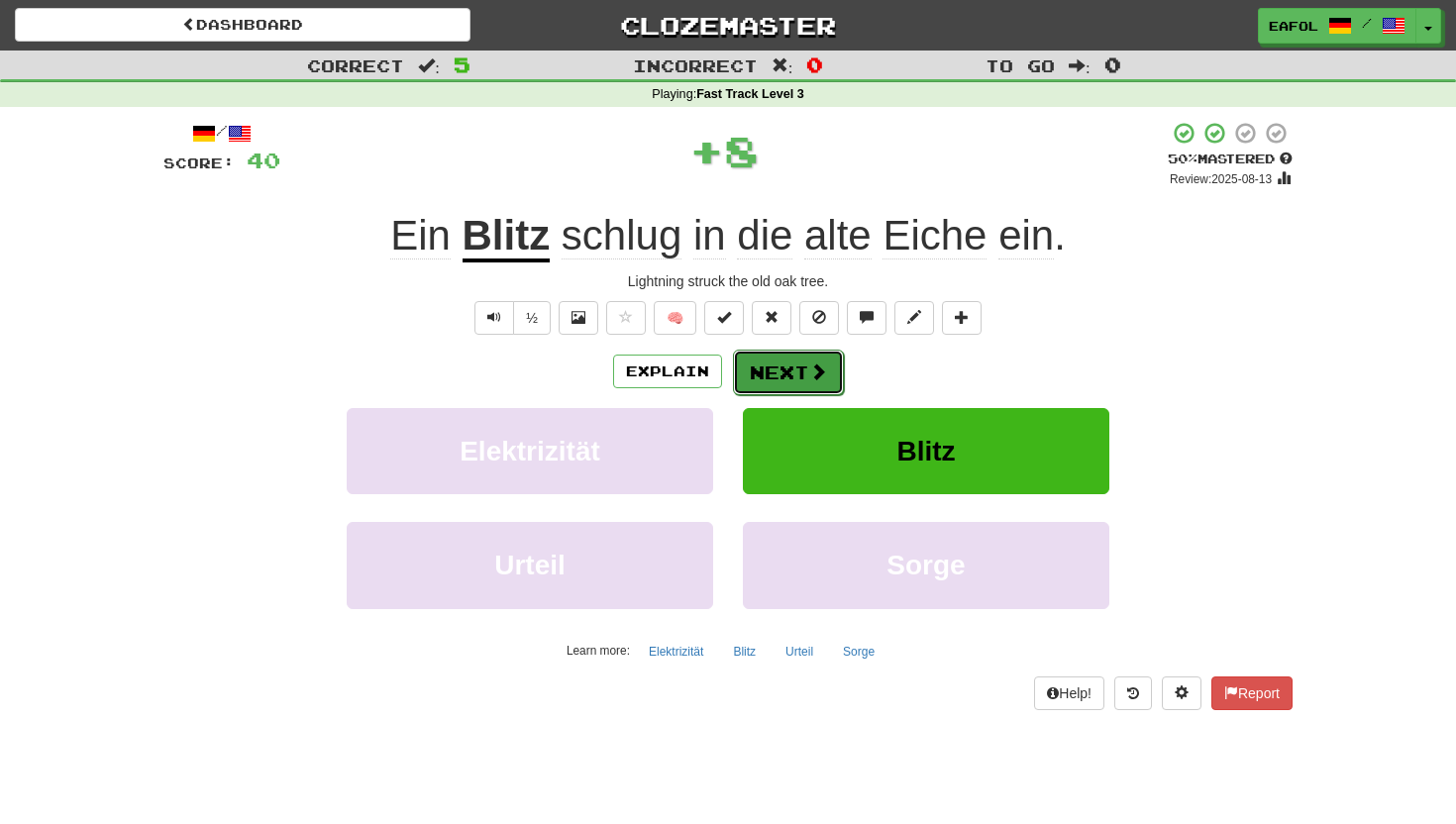 click on "Next" at bounding box center [788, 372] 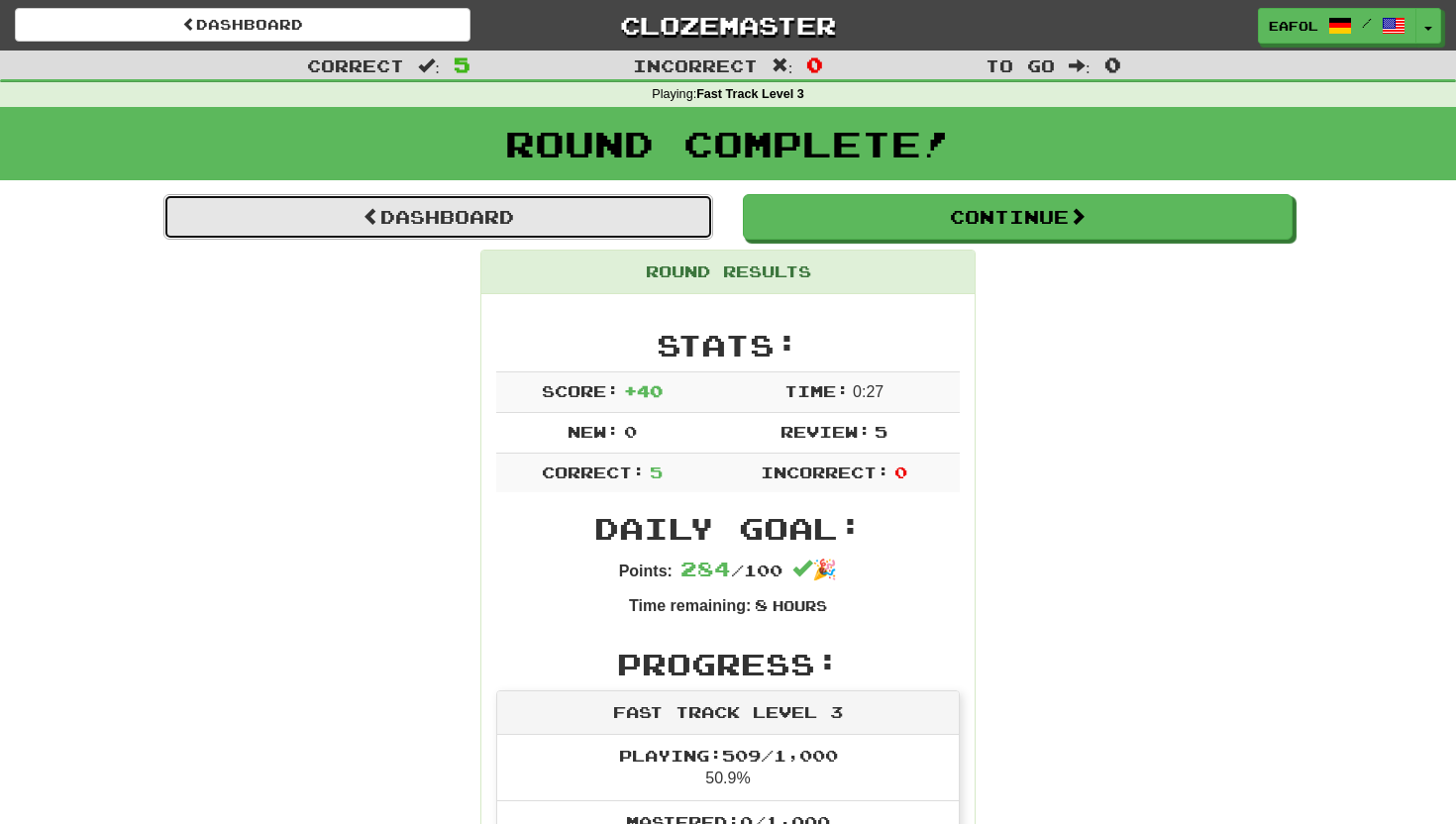 click on "Dashboard" at bounding box center (438, 217) 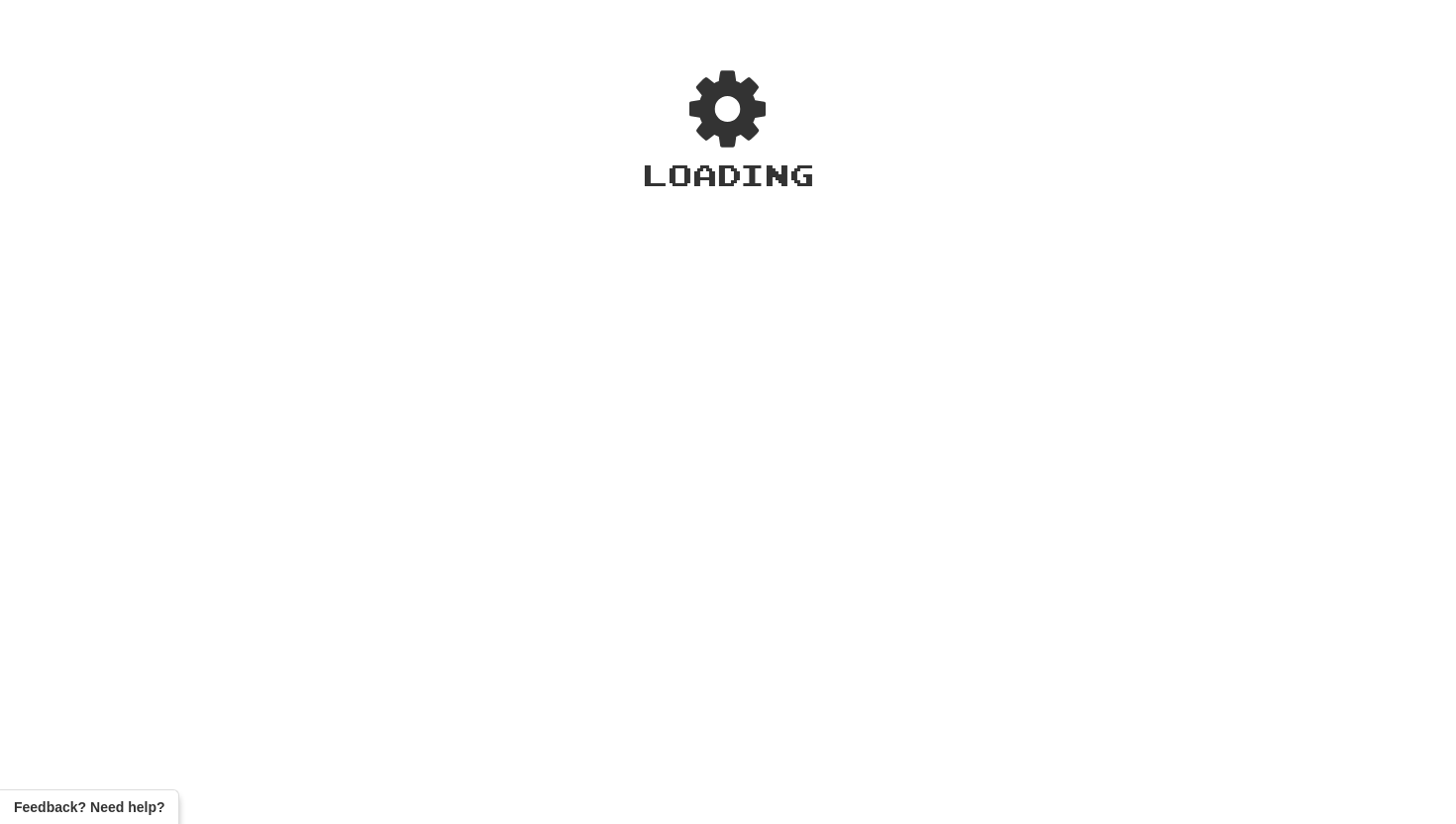scroll, scrollTop: 0, scrollLeft: 0, axis: both 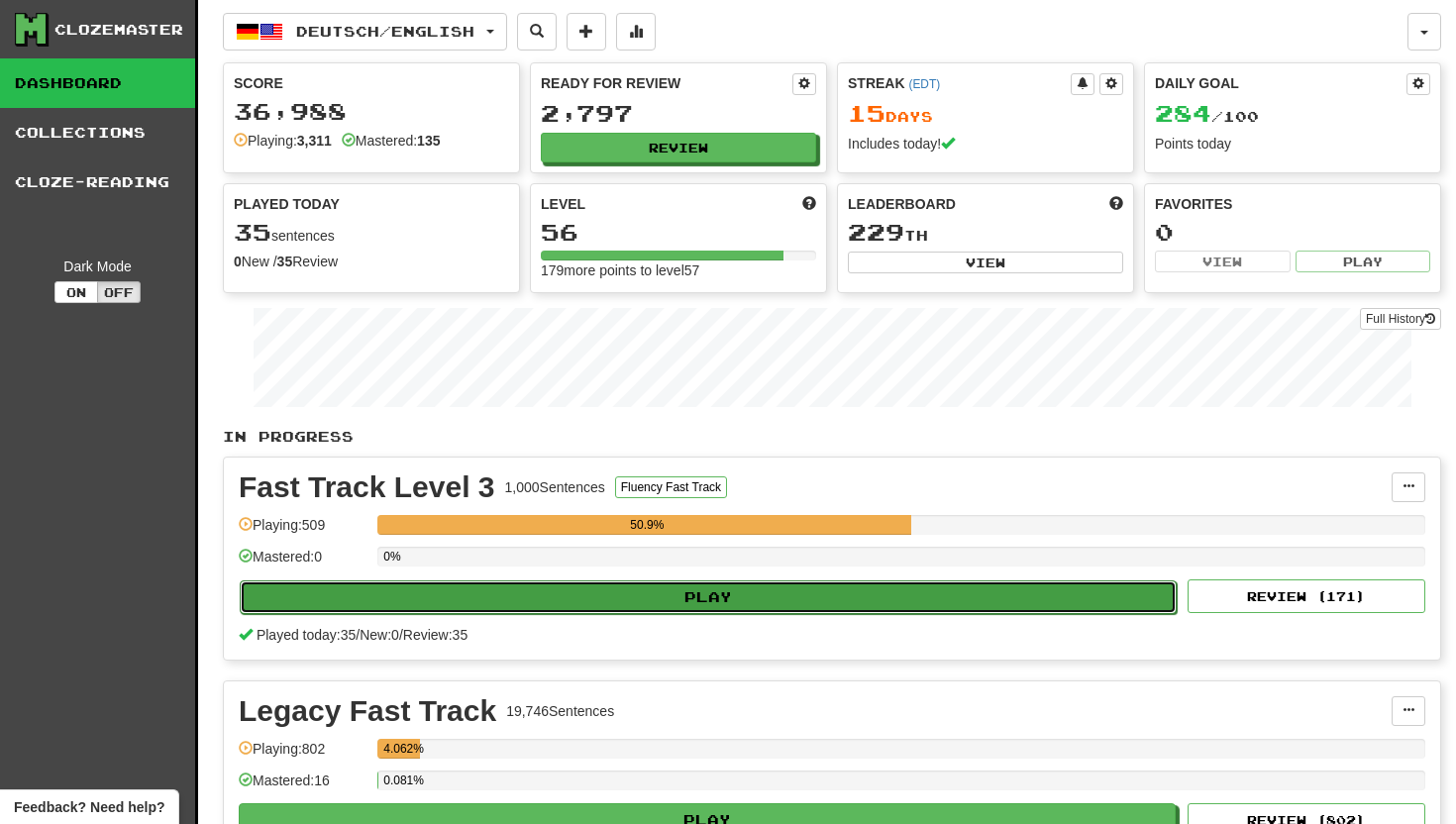 click on "Play" at bounding box center (708, 597) 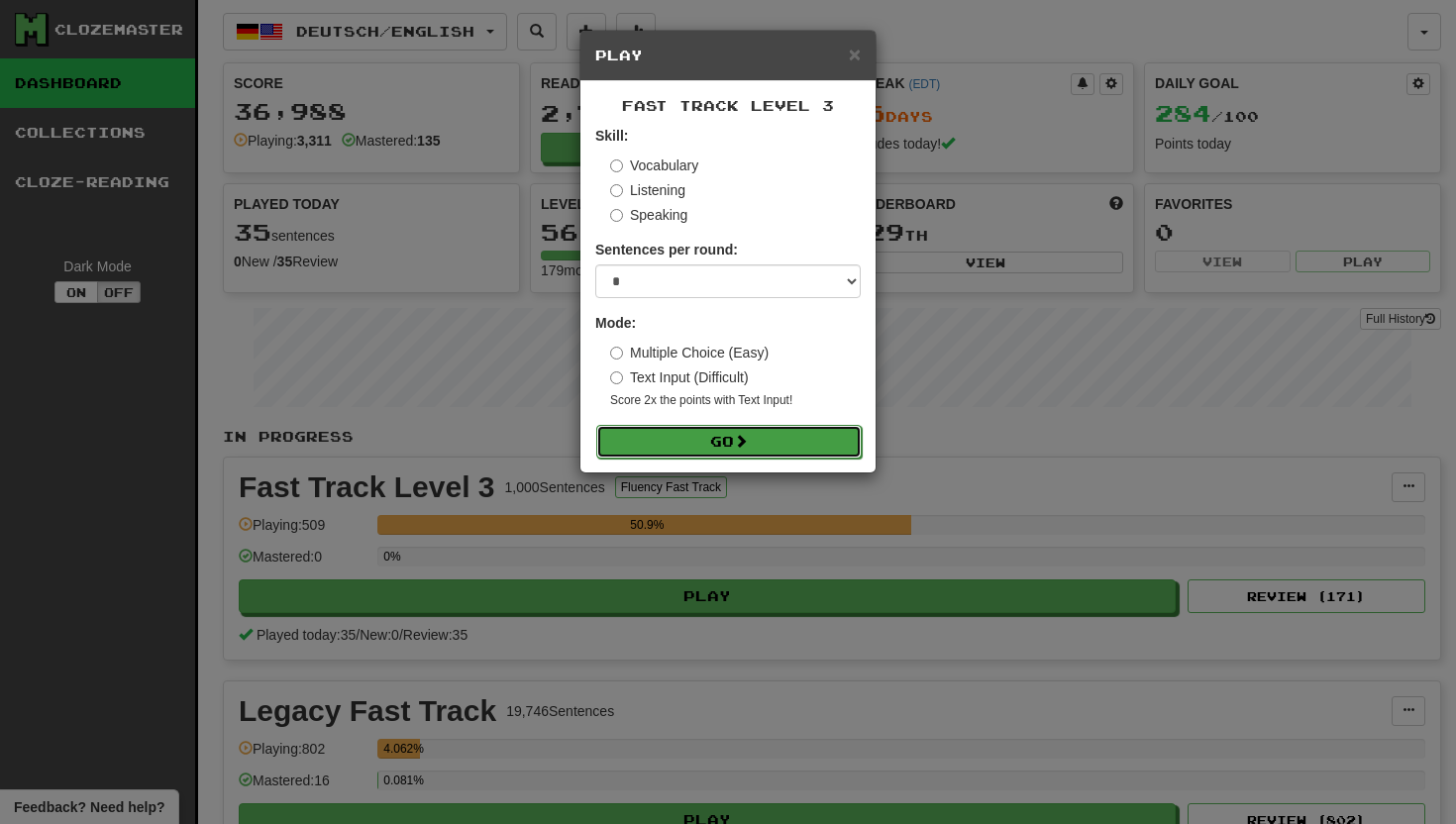 click on "Go" at bounding box center (729, 442) 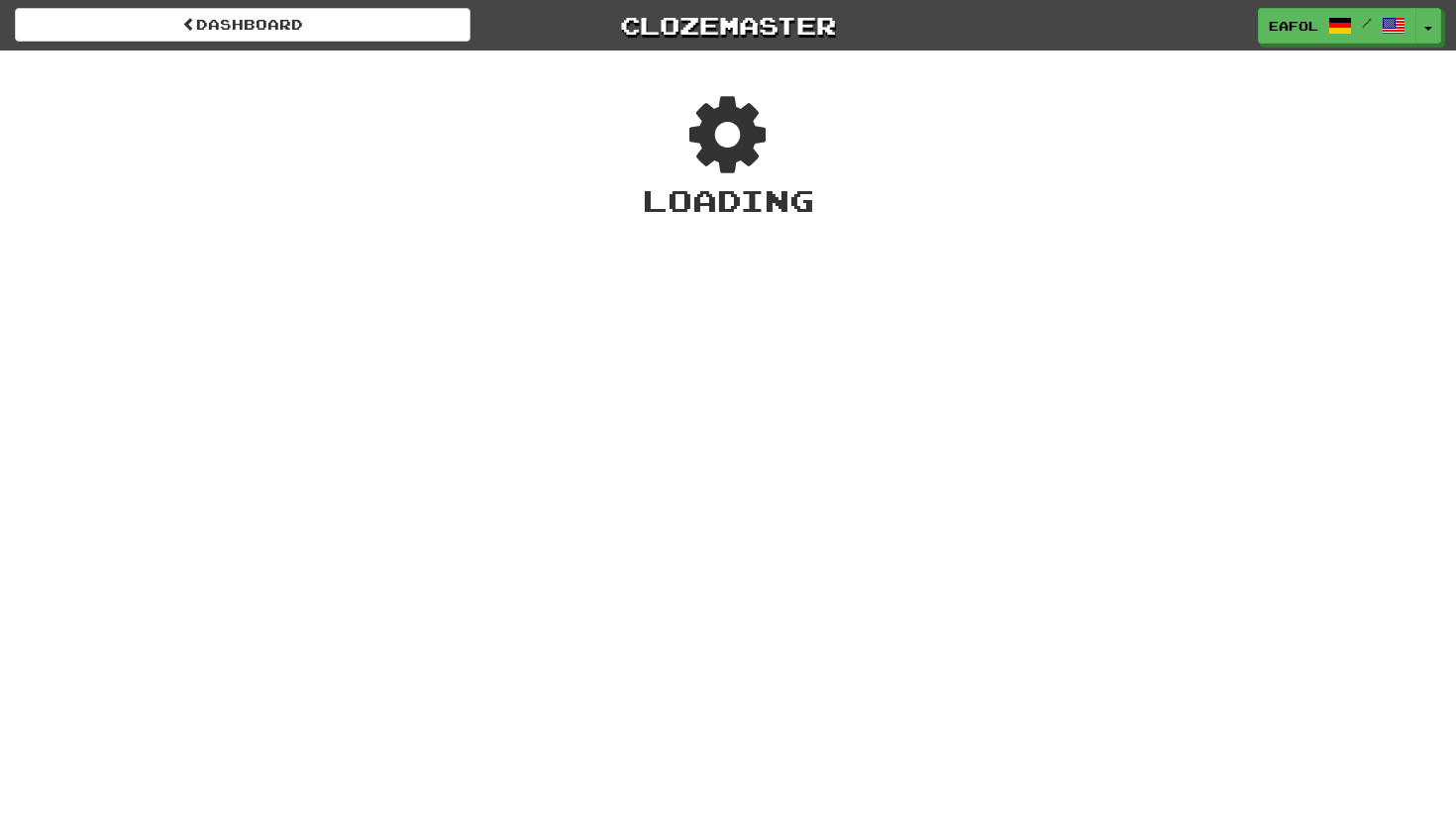 scroll, scrollTop: 0, scrollLeft: 0, axis: both 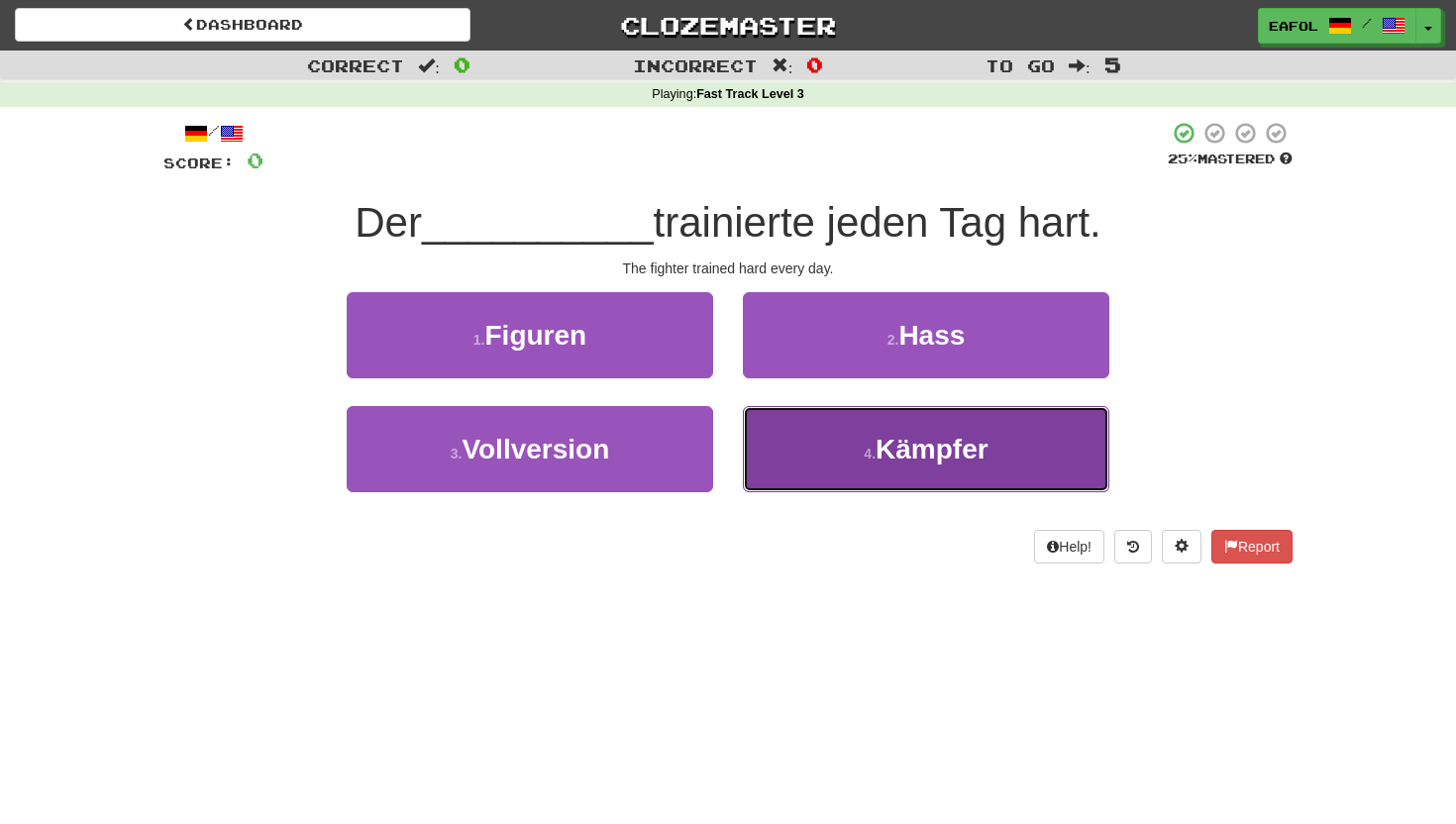 click on "4 .  Kämpfer" at bounding box center [926, 449] 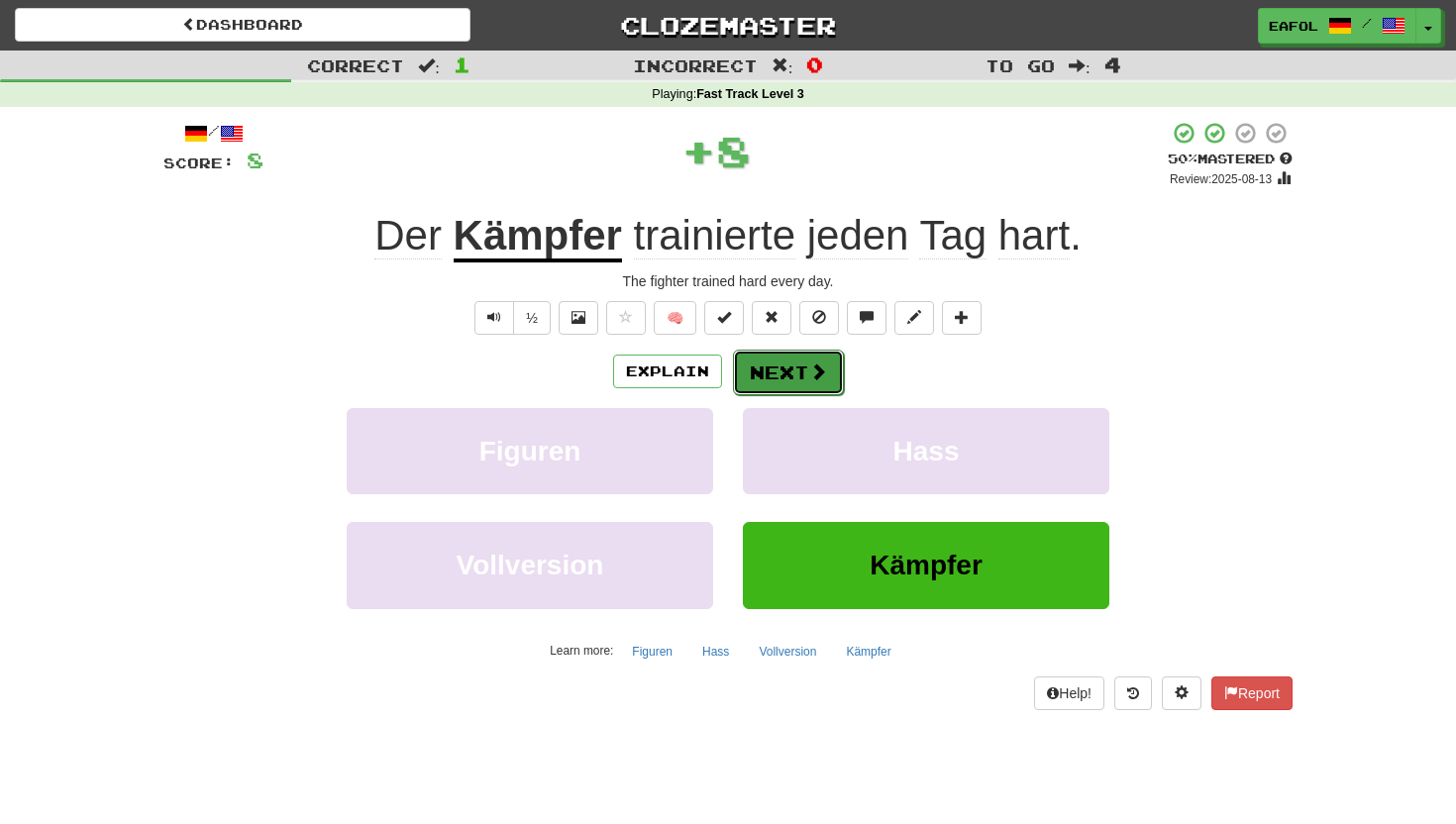 click on "Next" at bounding box center [788, 372] 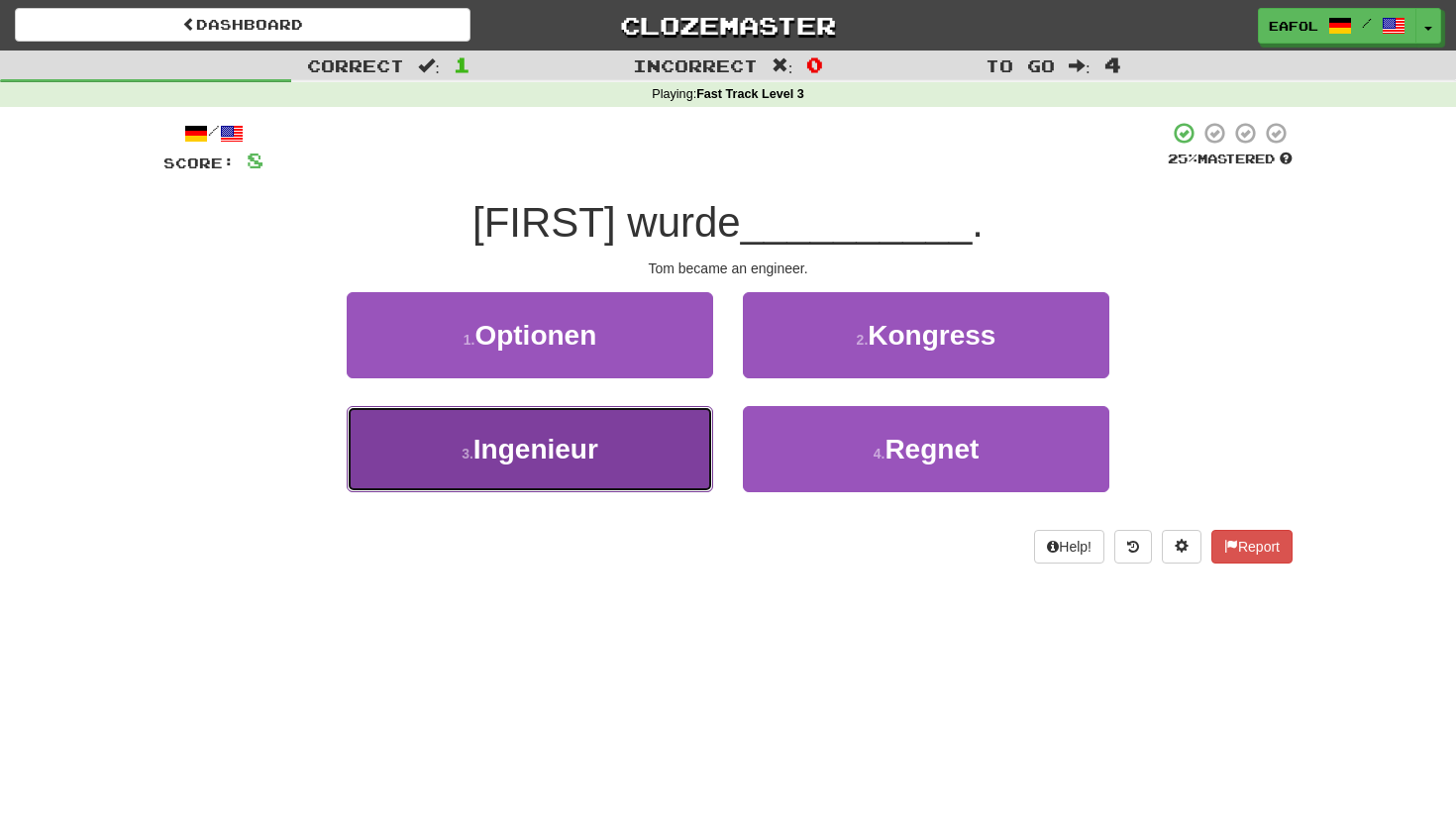 click on "3 .  Ingenieur" at bounding box center [530, 449] 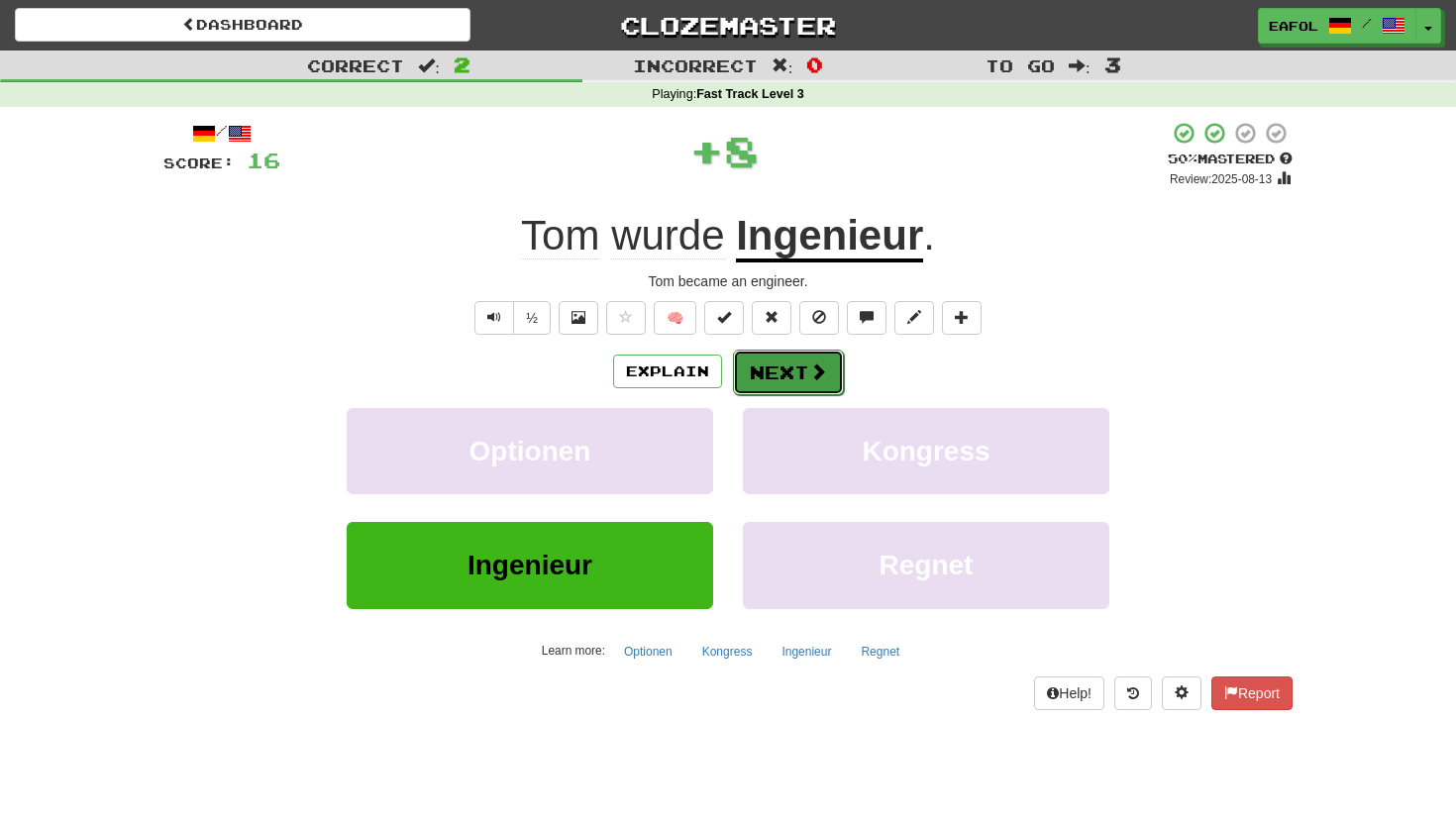 click on "Next" at bounding box center [788, 372] 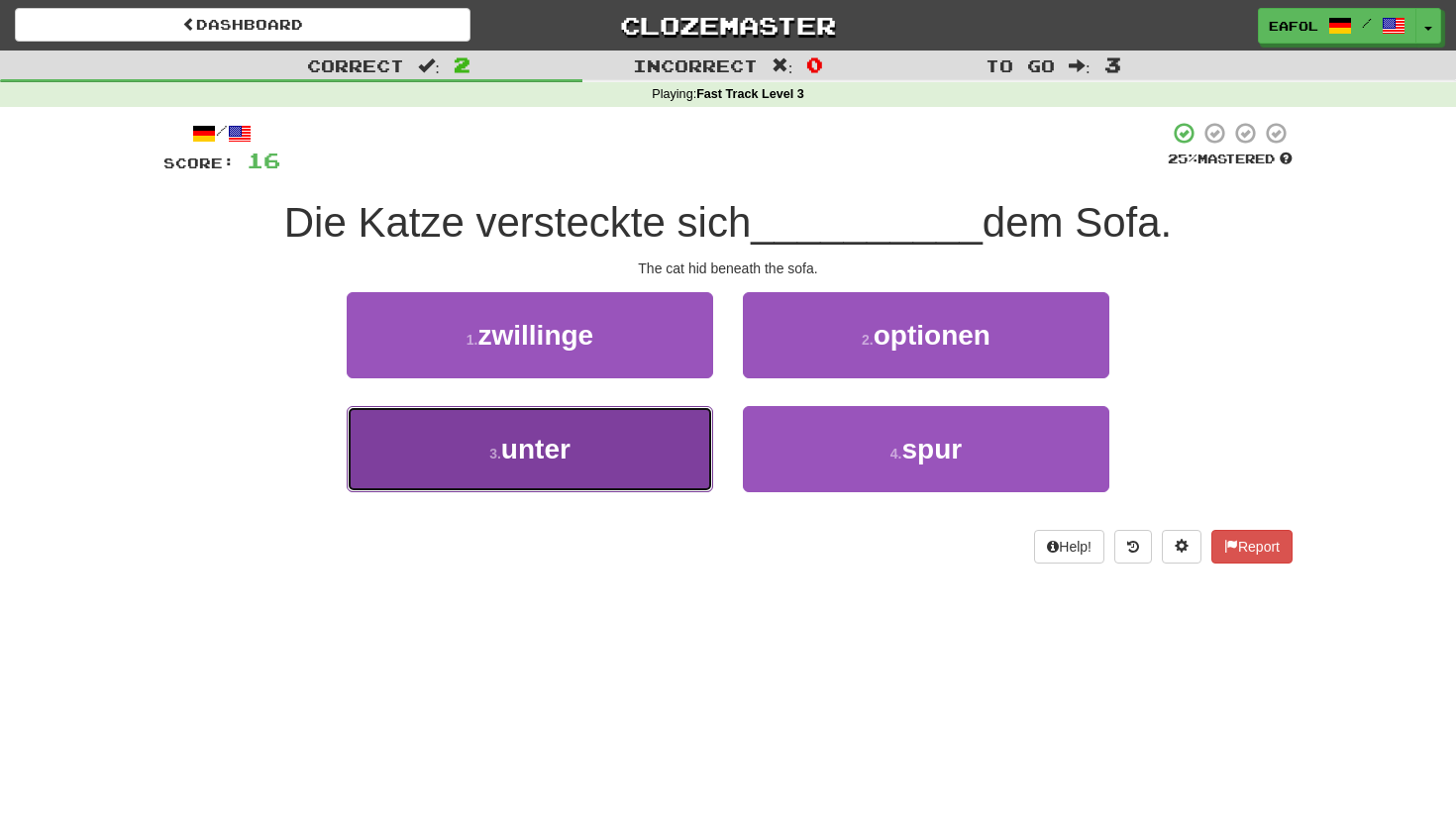 click on "3 .  unter" at bounding box center [530, 449] 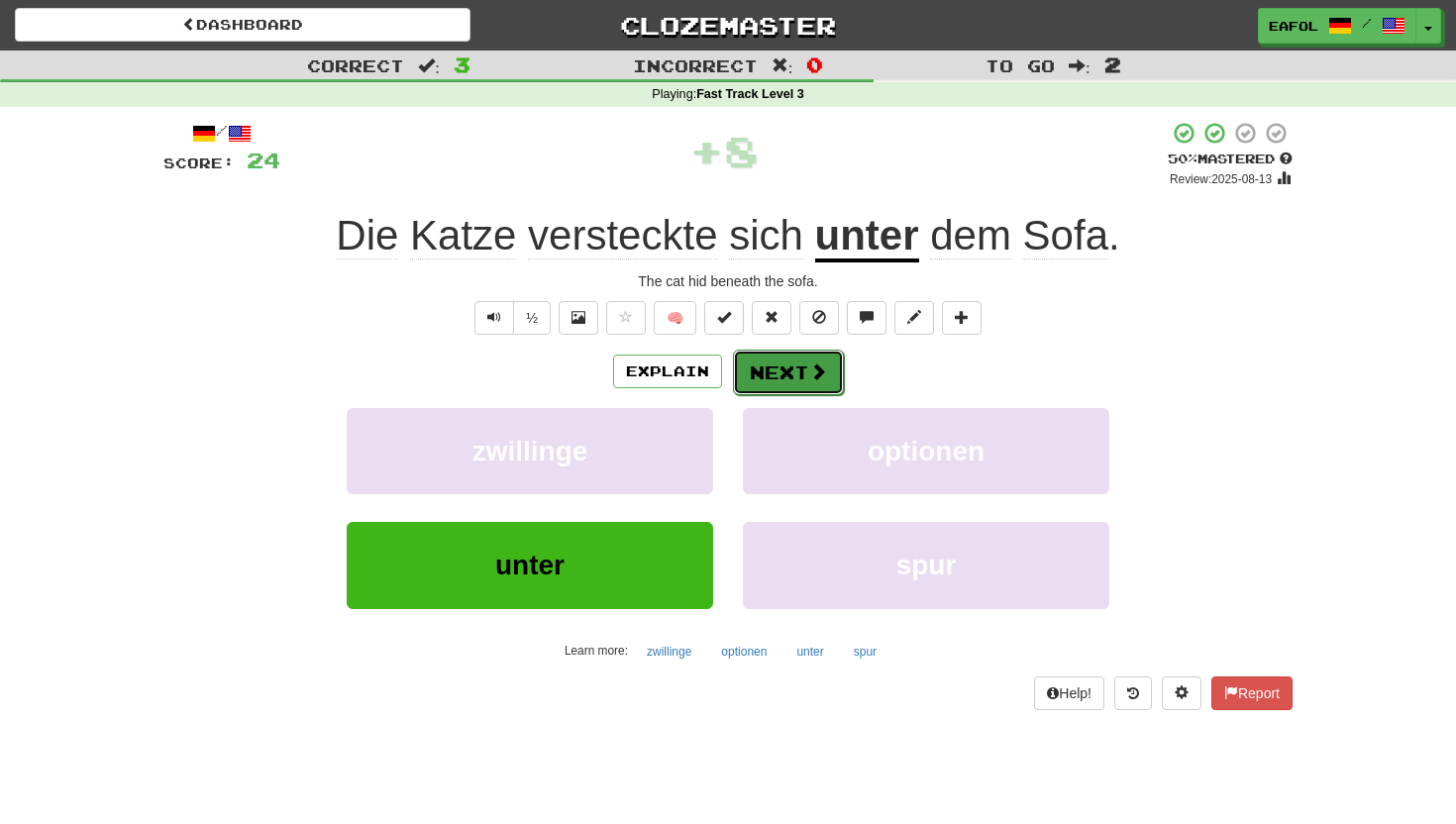 click on "Next" at bounding box center [788, 372] 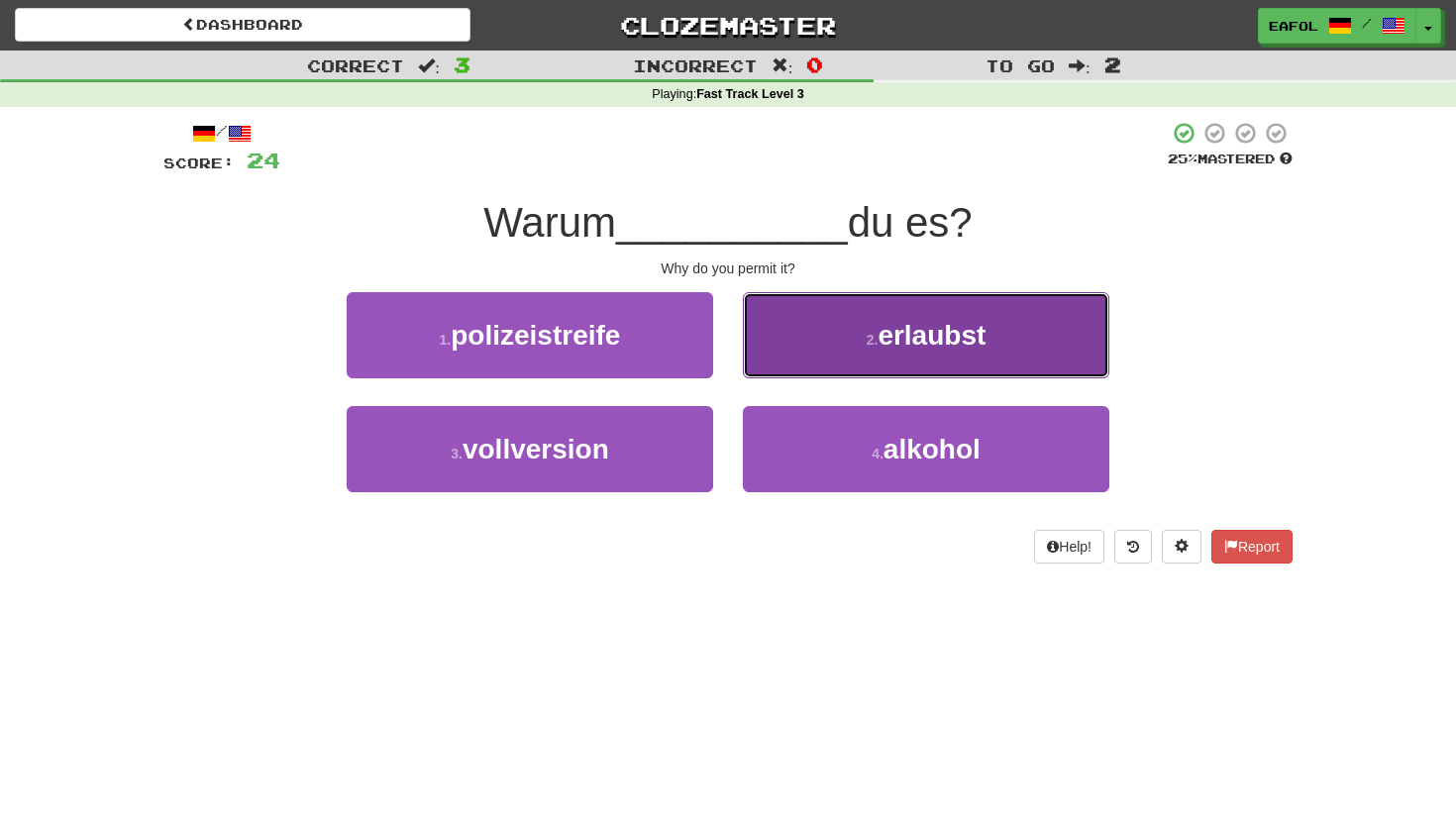 click on "2 .  erlaubst" at bounding box center (926, 335) 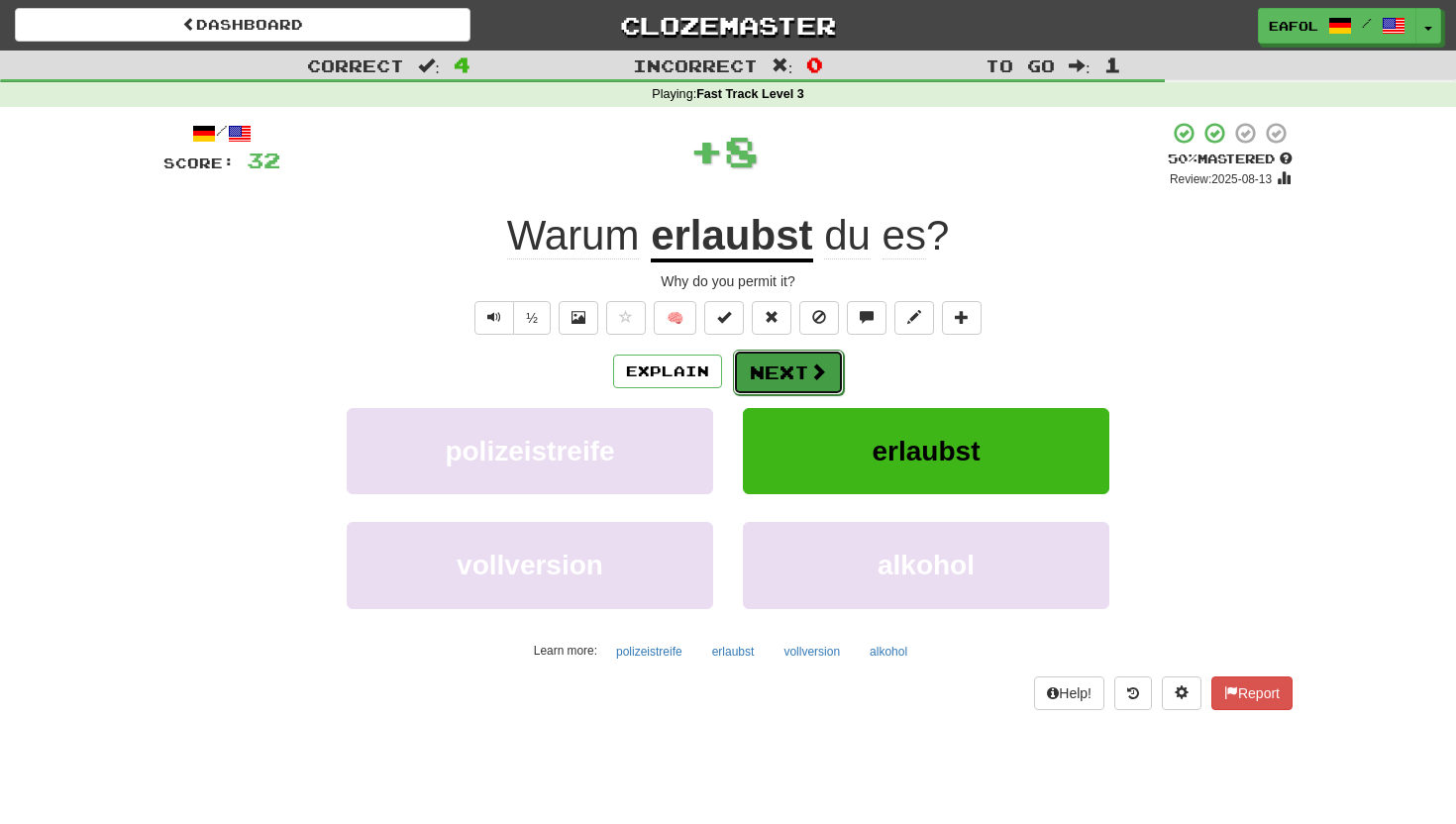 click on "Next" at bounding box center (788, 372) 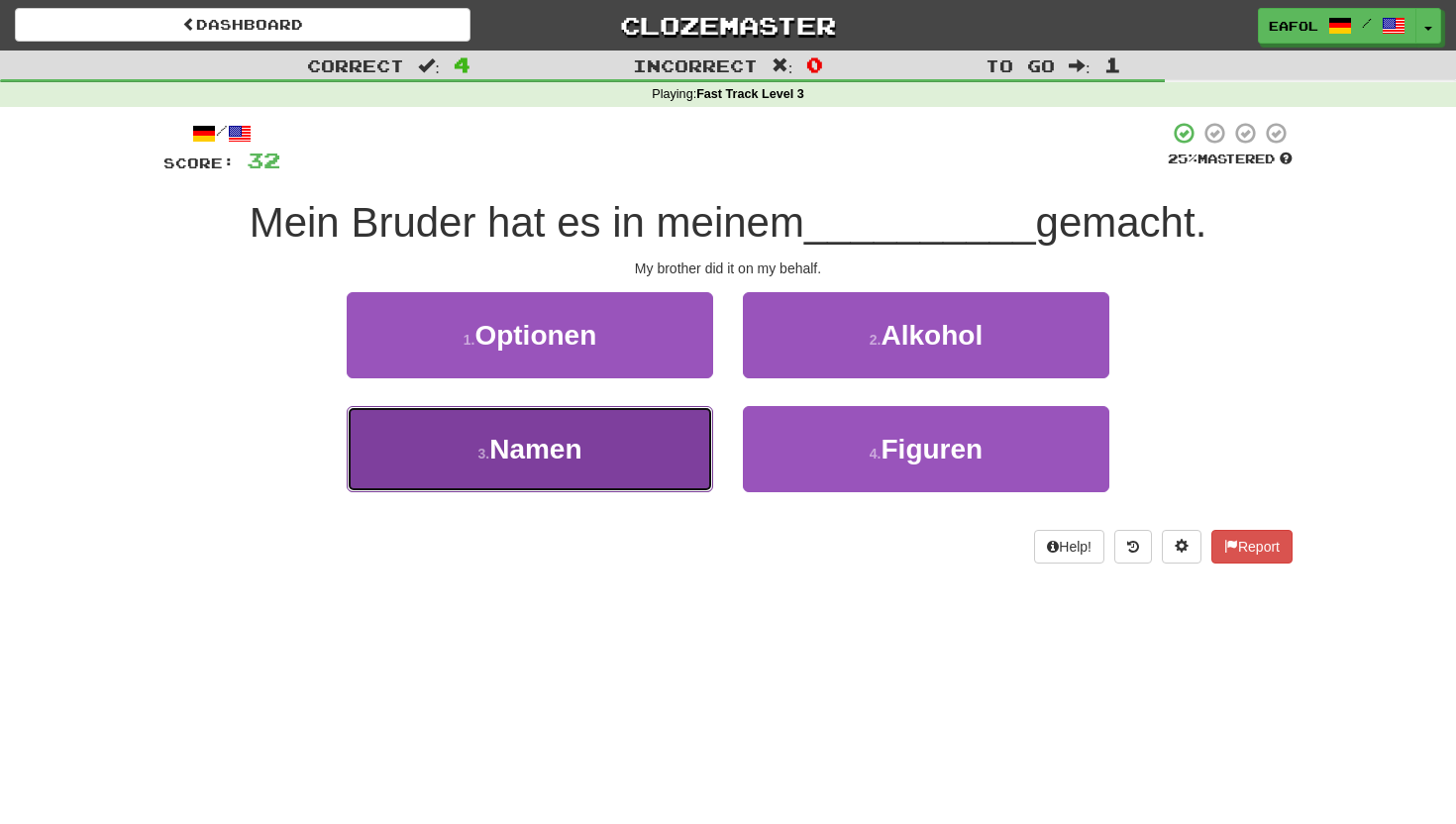 click on "3 .  Namen" at bounding box center (530, 449) 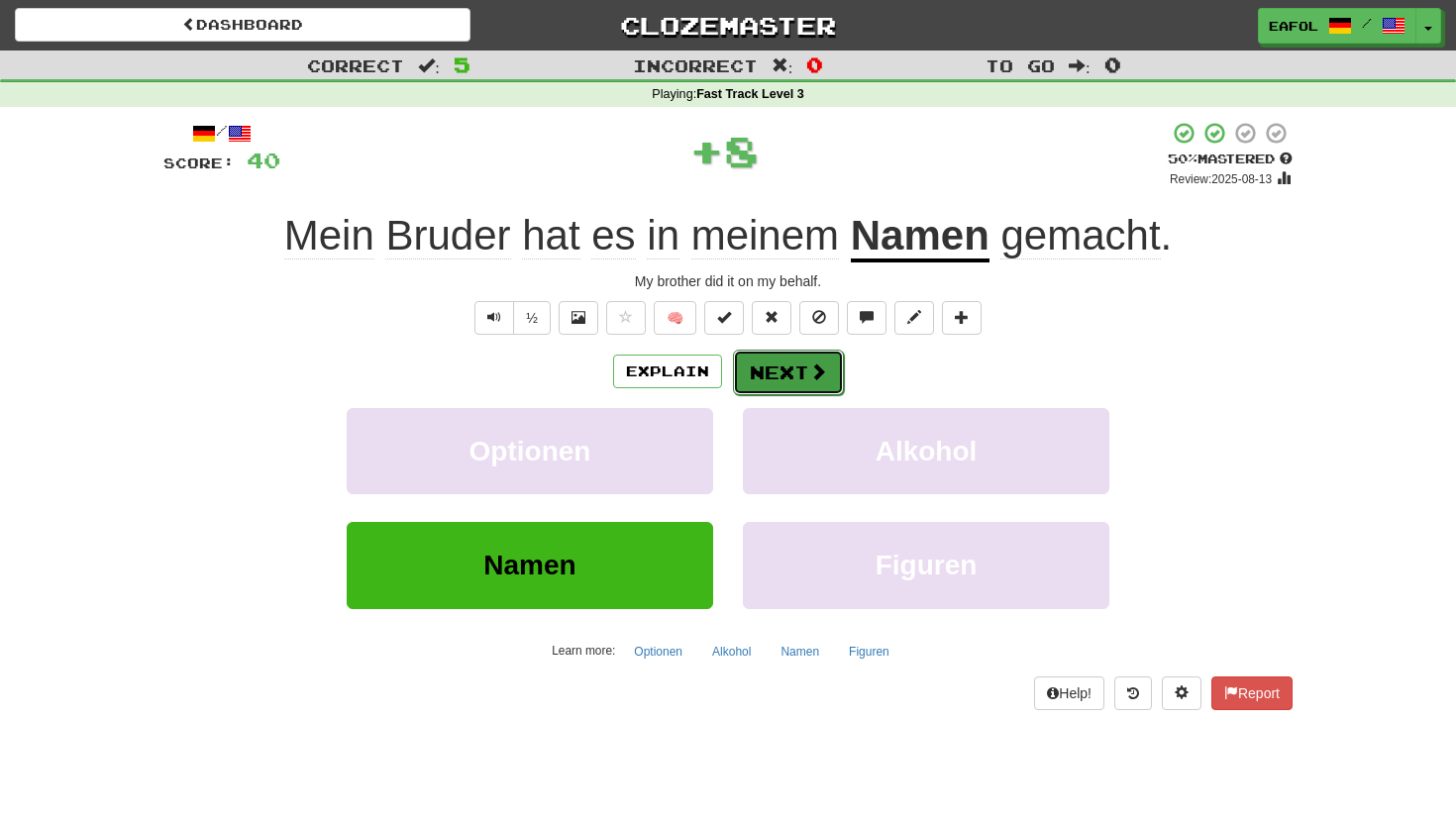 click on "Next" at bounding box center (788, 372) 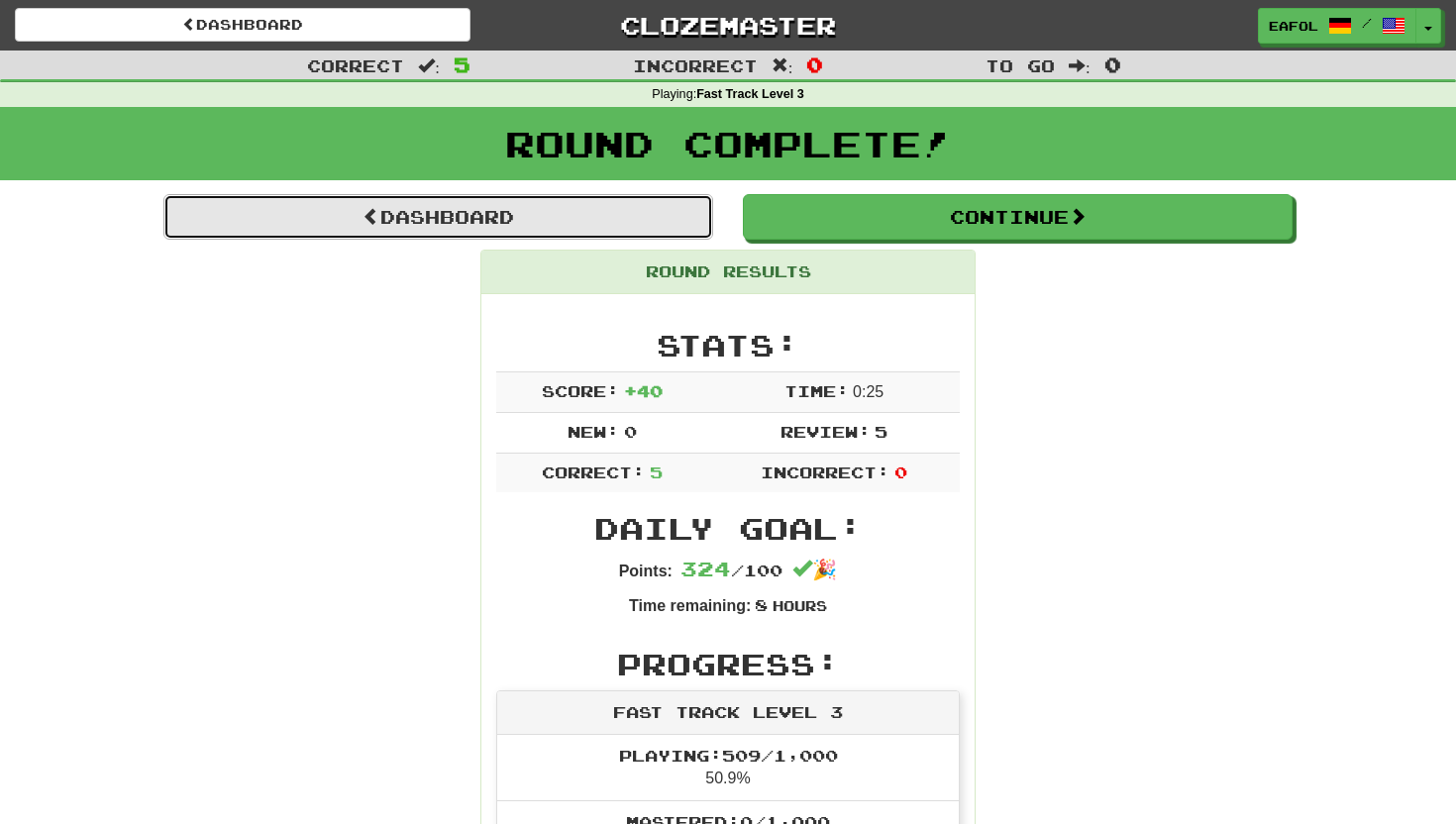 click on "Dashboard" at bounding box center (438, 217) 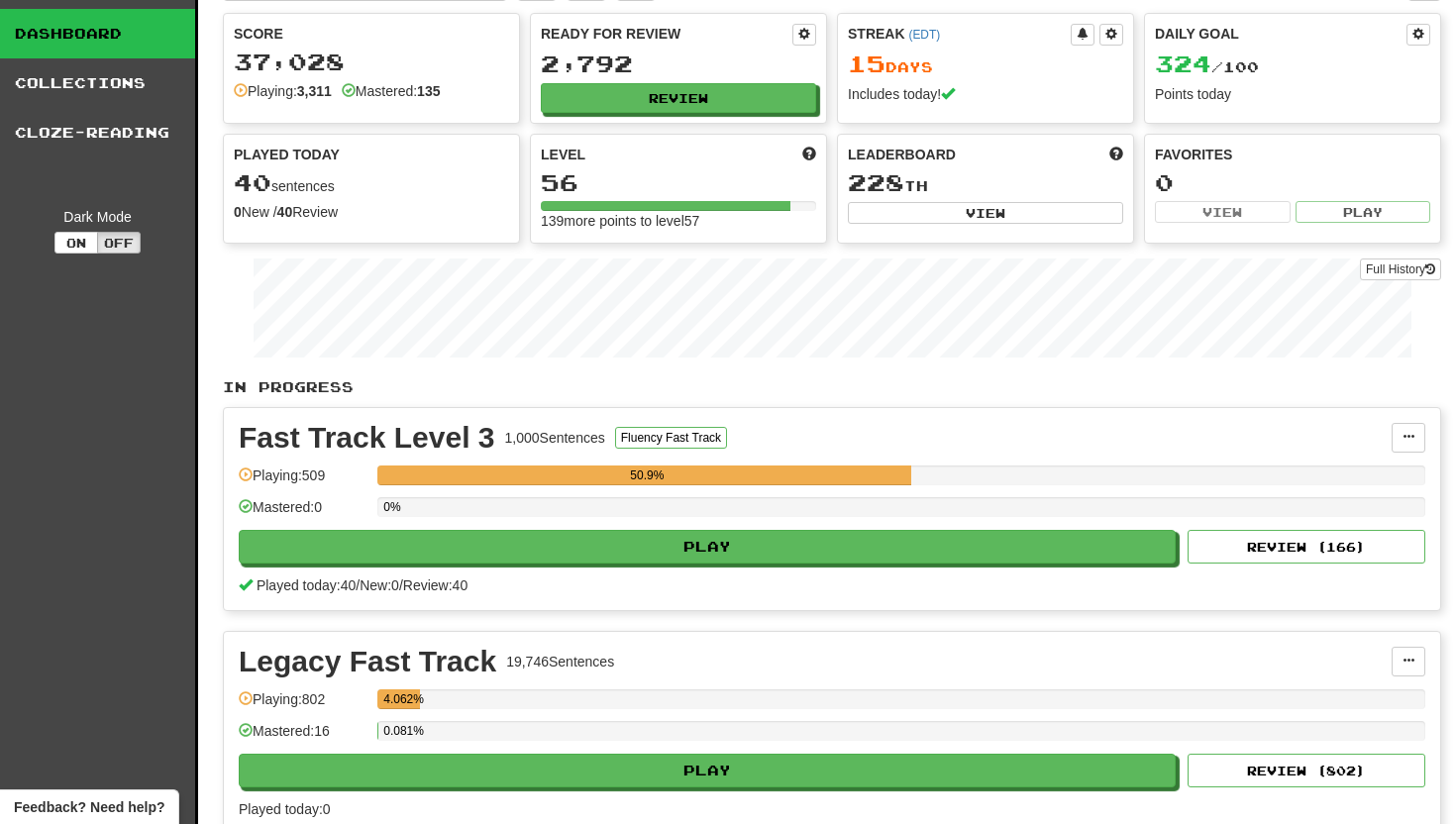 scroll, scrollTop: 0, scrollLeft: 0, axis: both 